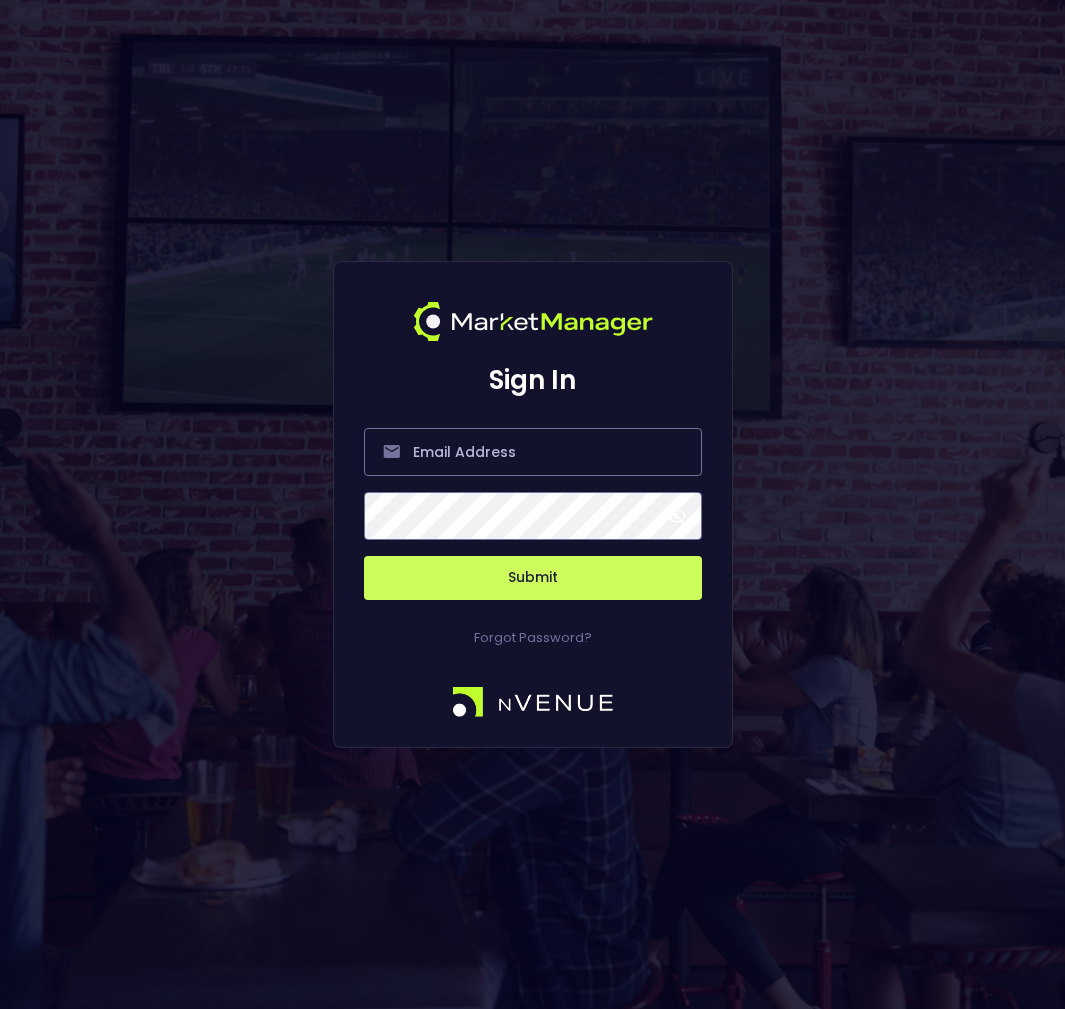 scroll, scrollTop: 0, scrollLeft: 0, axis: both 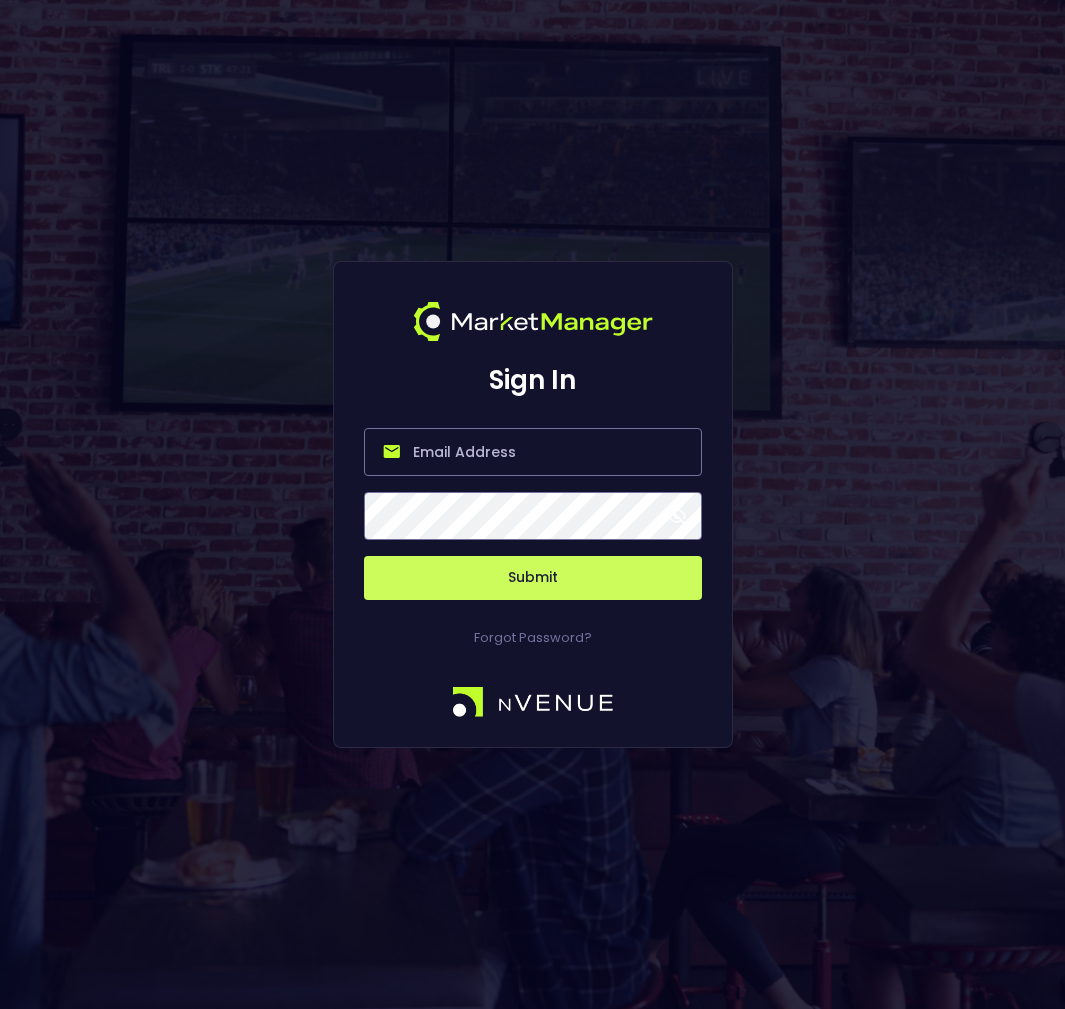 type on "[PERSON_NAME][EMAIL_ADDRESS][DOMAIN_NAME]" 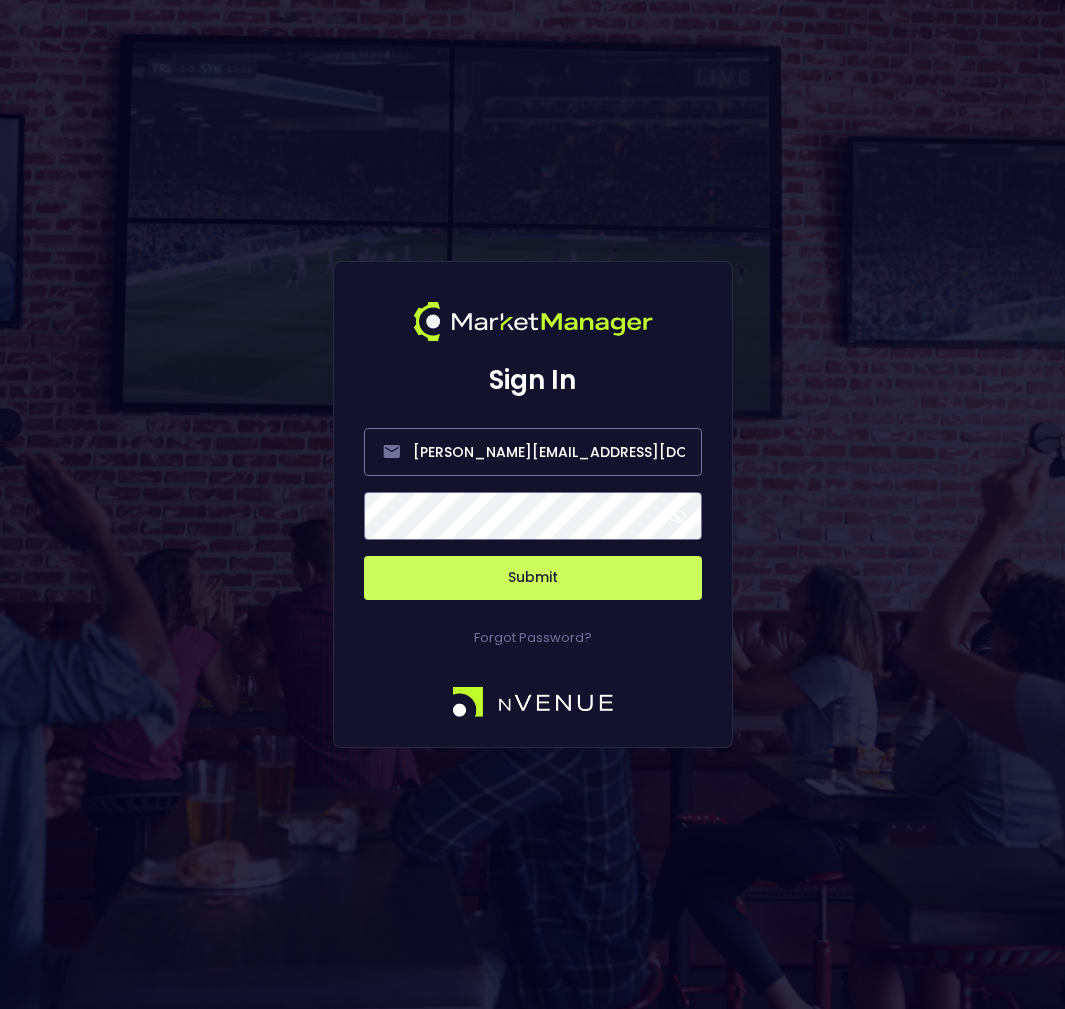 click on "Submit" at bounding box center (533, 578) 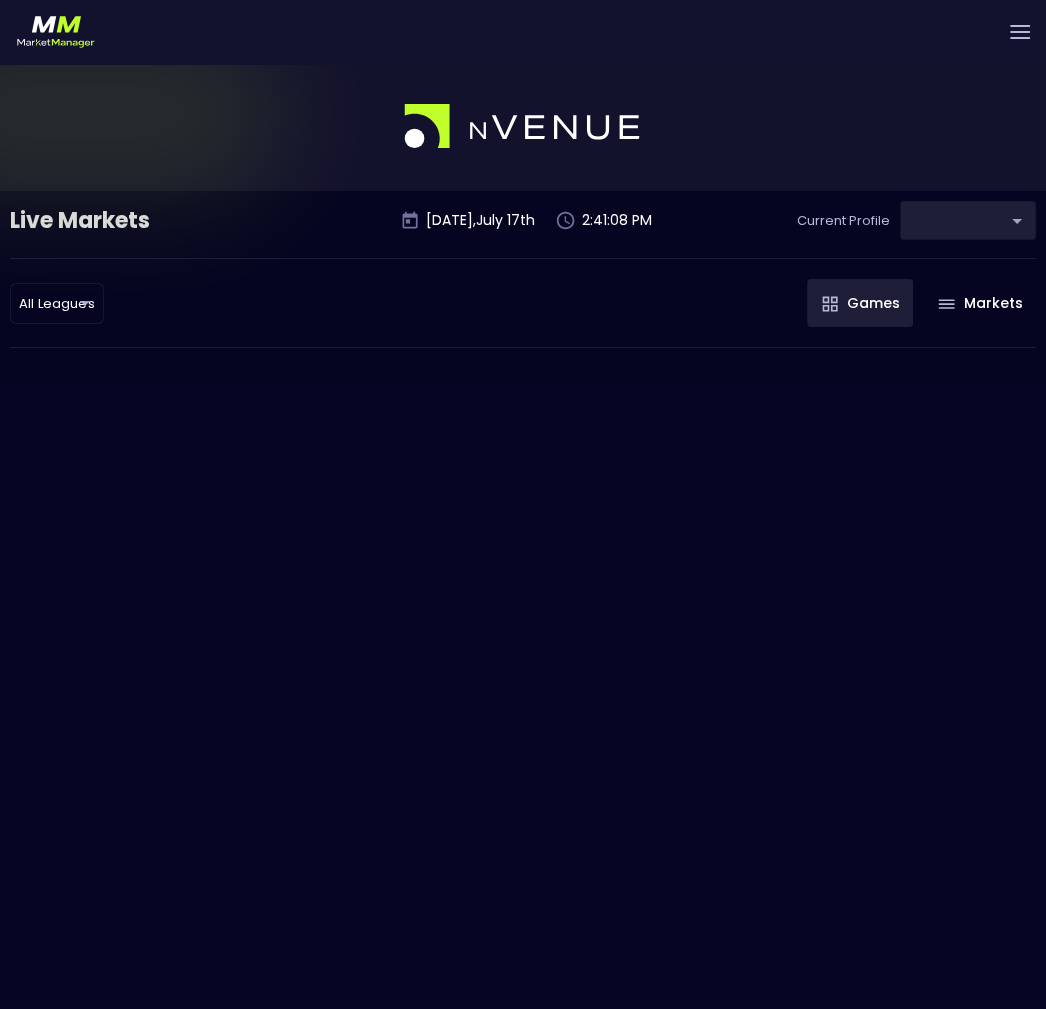 type on "d66ee90f-df8e-430e-a05c-aaf70ad95ad9" 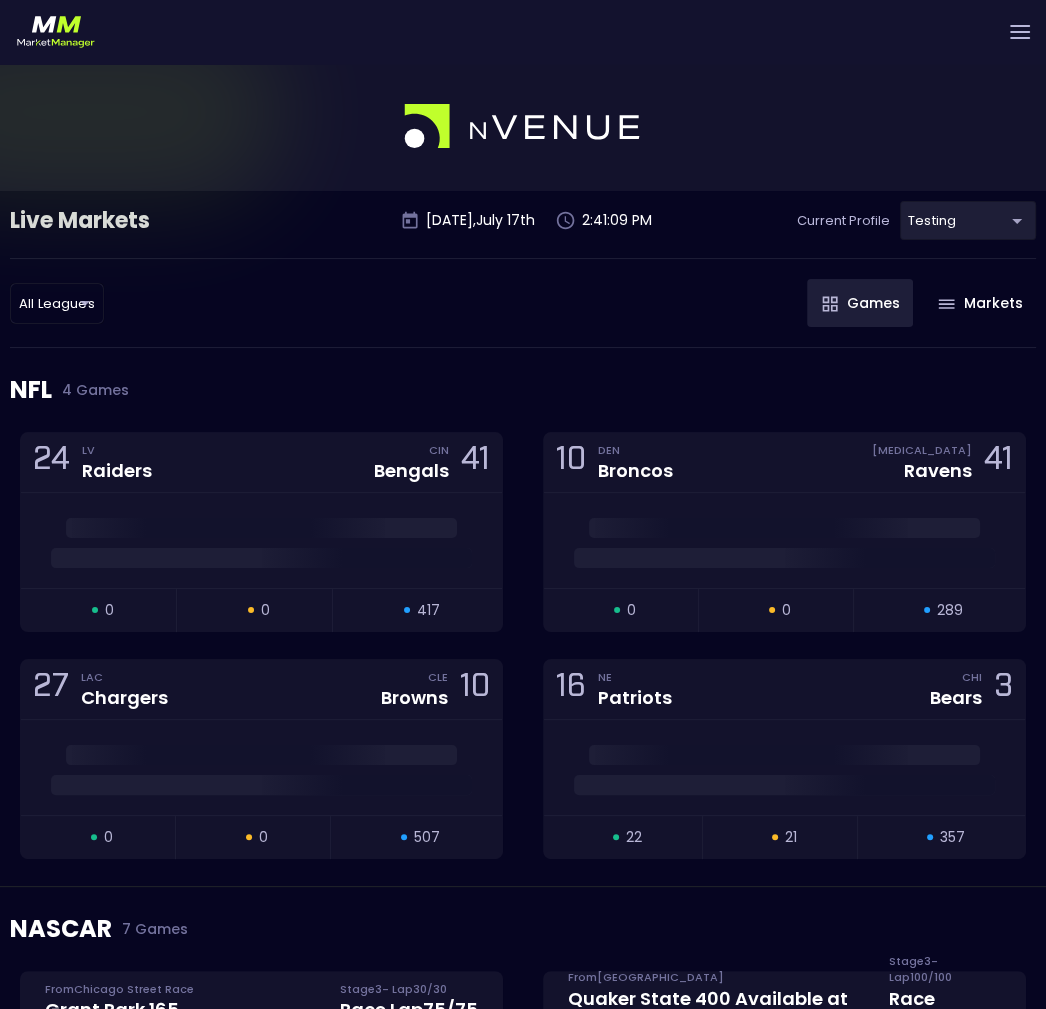 click at bounding box center [523, 32] 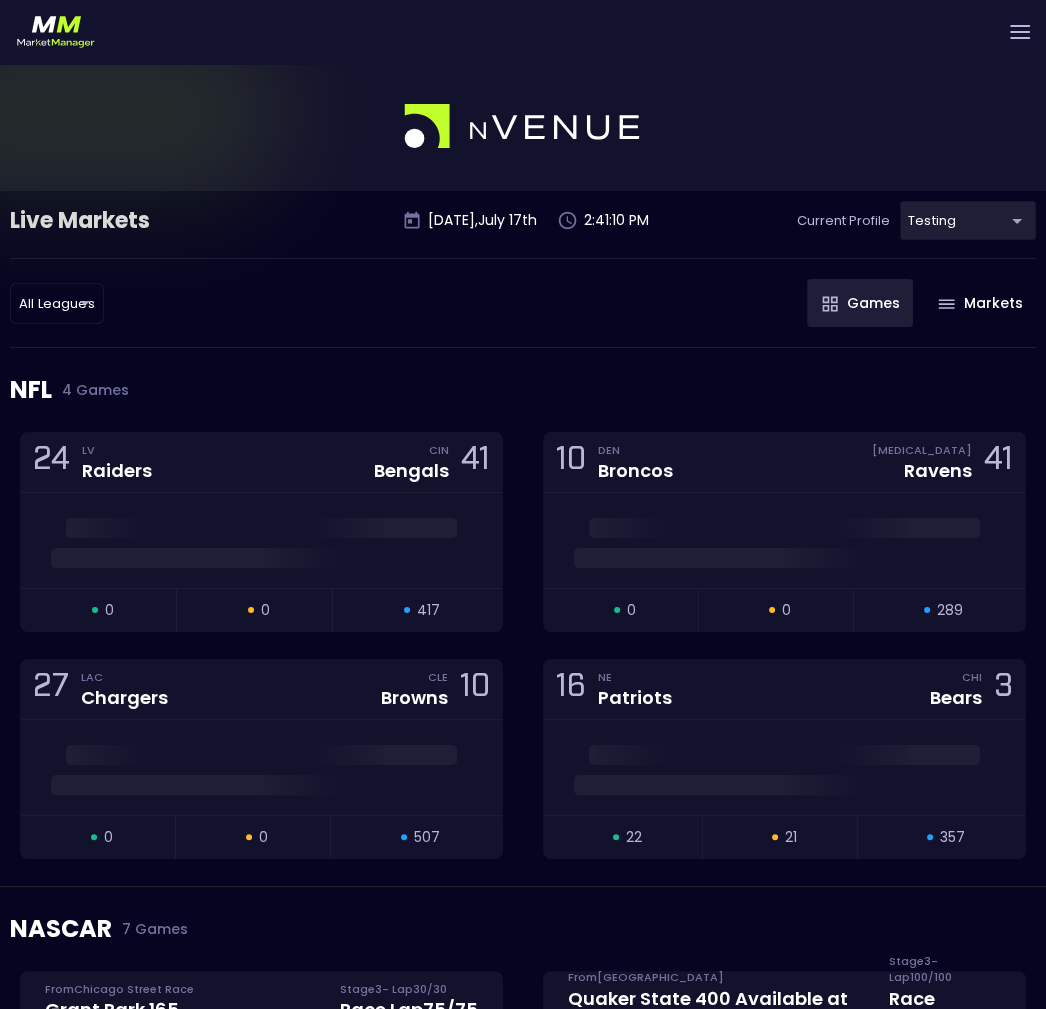 click at bounding box center [1020, 32] 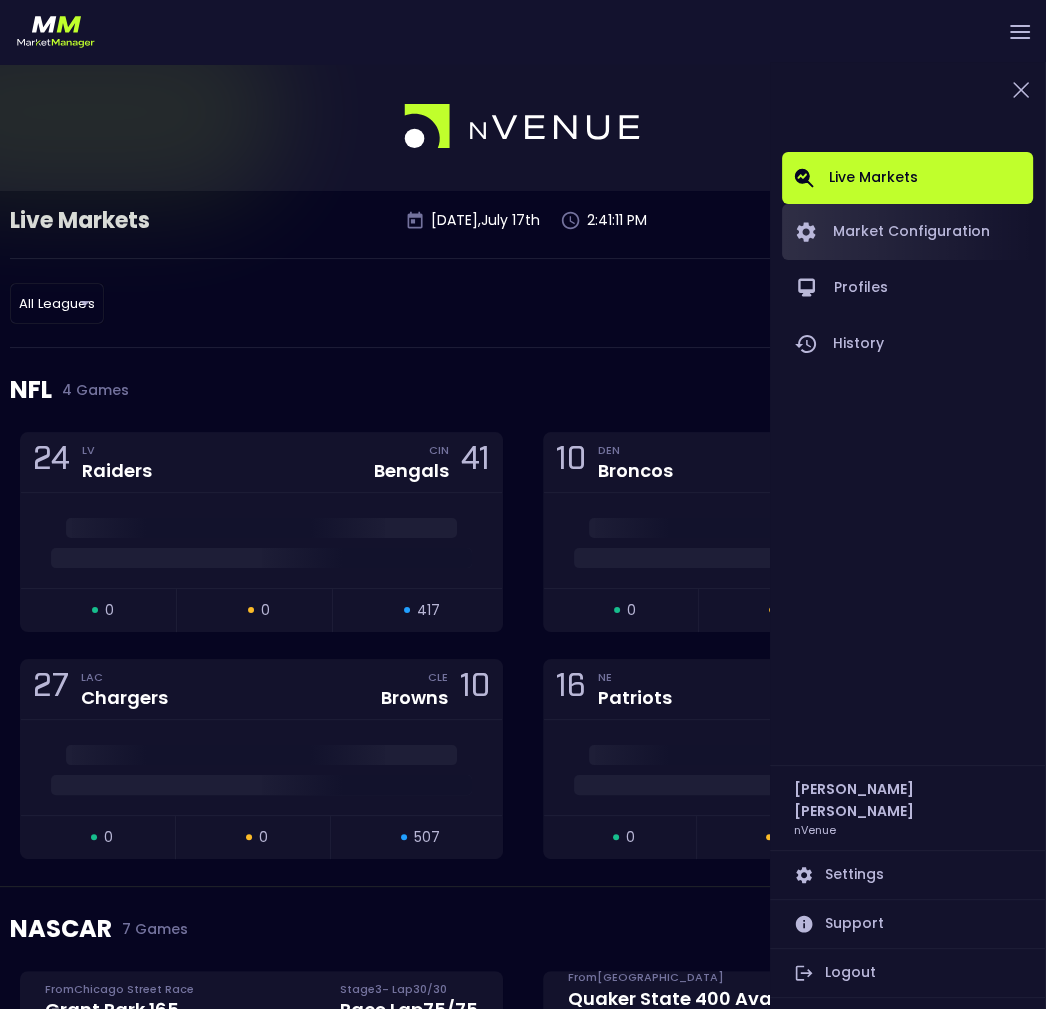 click on "Market Configuration" at bounding box center [907, 232] 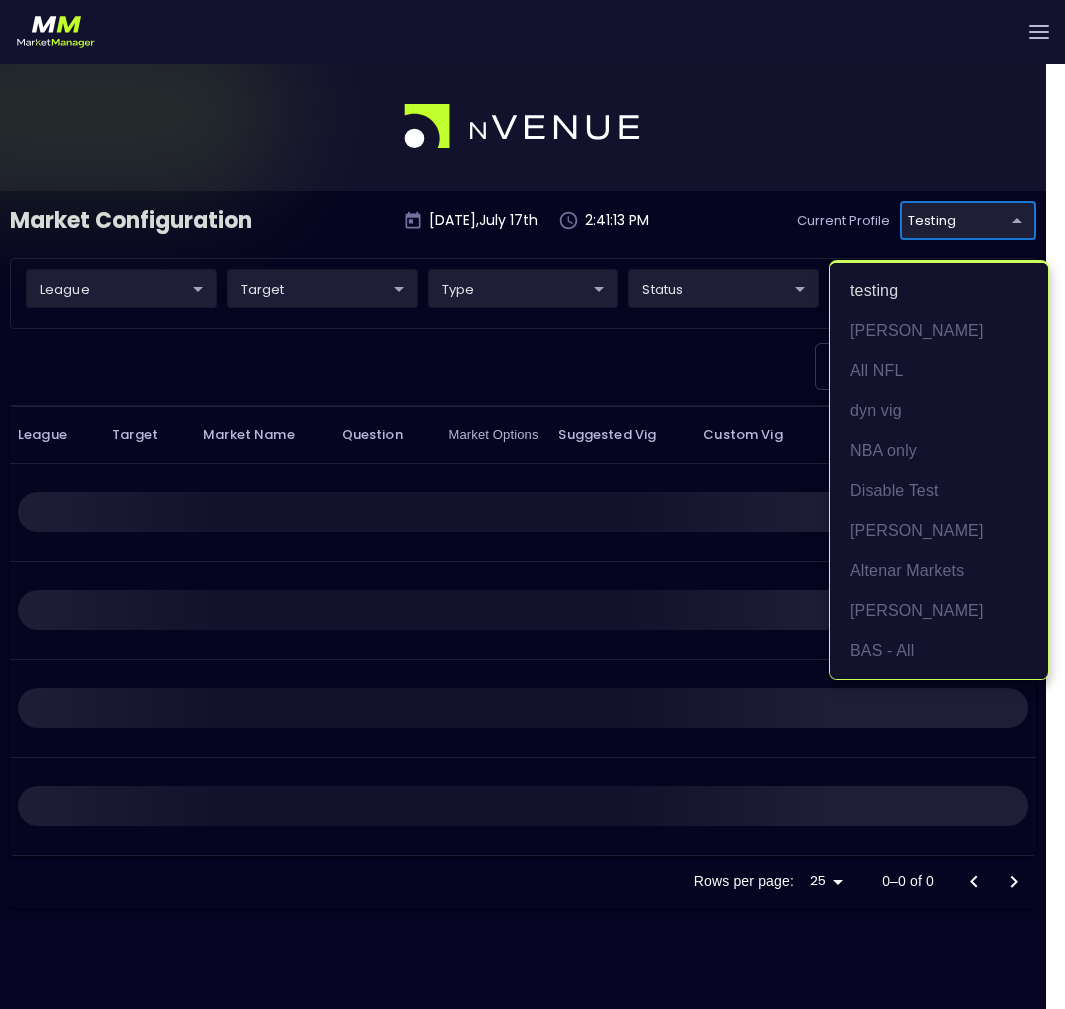 click on "Live Markets Market Configuration Profiles History William   Wang nVenue Settings Support Logout   Version 1.31  Powered by nVenue Market Configuration Thursday ,  July   17 th 2:41:13 PM Current Profile testing d66ee90f-df8e-430e-a05c-aaf70ad95ad9 Select league ​ ​ target ​ ​ type ​ ​ status ​ ​ name ​ ​ Edit filtered markets League Target Market Name Question Market Options Suggested Vig Custom Vig Volatility   Status Rows per page: 25 25 0–0 of 0 testing Hayden All NFL dyn vig NBA only Disable Test Matt Altenar Markets John-SL BAS - All" at bounding box center [532, 566] 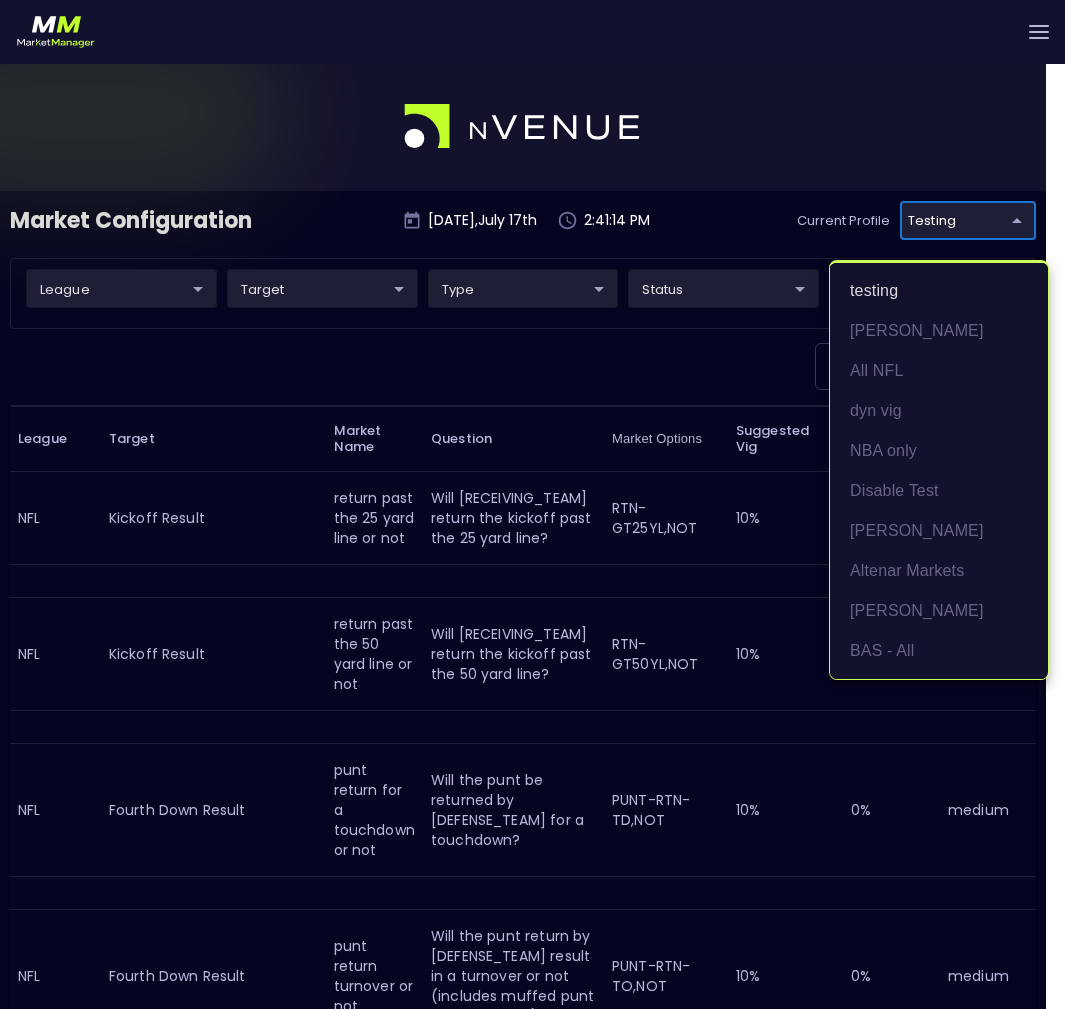 click at bounding box center [532, 504] 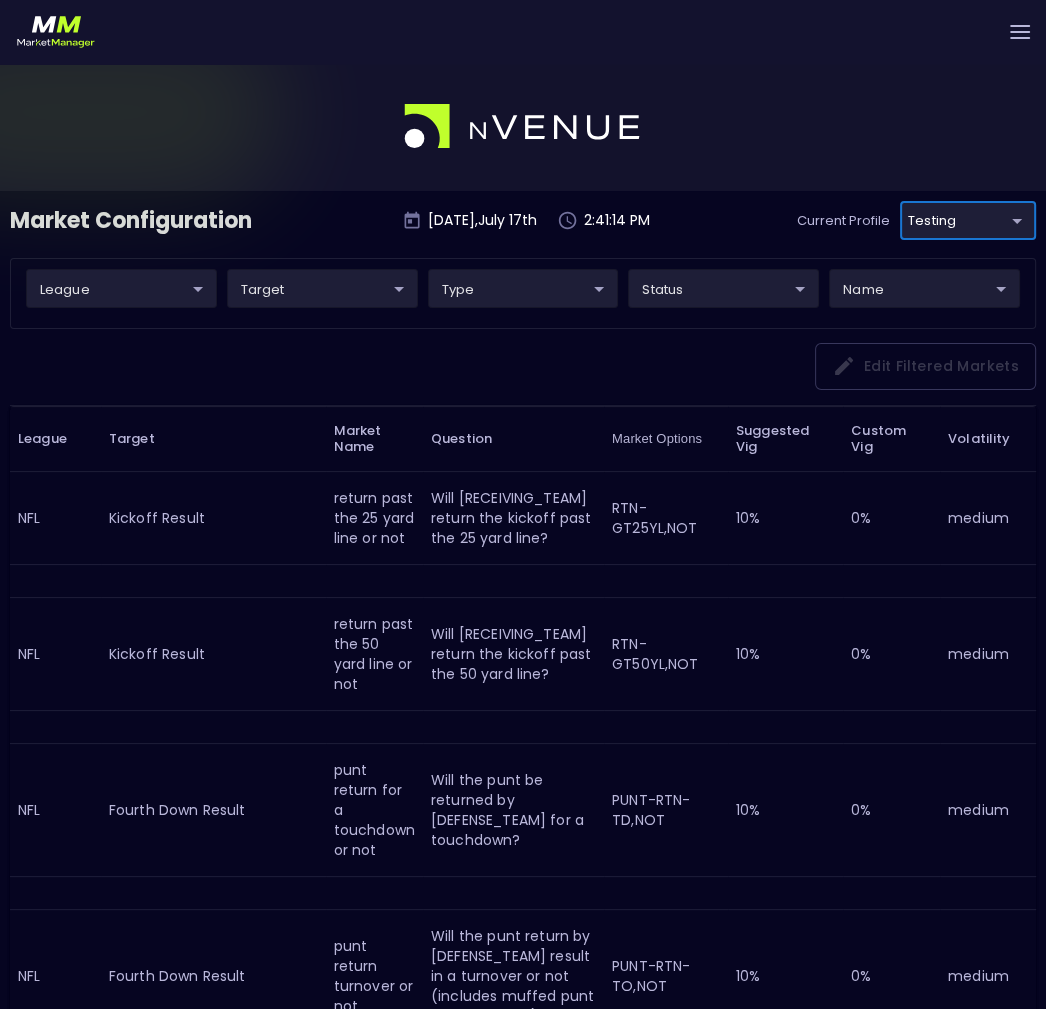 click on "Live Markets Market Configuration Profiles History William   Wang nVenue Settings Support Logout   Version 1.31  Powered by nVenue Market Configuration Thursday ,  July   17 th 2:41:14 PM Current Profile testing d66ee90f-df8e-430e-a05c-aaf70ad95ad9 Select league ​ ​ target ​ ​ type ​ ​ status ​ ​ name ​ ​ Edit filtered markets League Target Market Name Question Market Options Suggested Vig Custom Vig Volatility   Status NFL Kickoff Result return past the 25 yard line or not Will [RECEIVING_TEAM] return the kickoff past the 25 yard line? RTN-GT25YL,NOT 10  % 0  % medium Enabled NFL Kickoff Result return past the 50 yard line or not Will [RECEIVING_TEAM] return the kickoff past the 50 yard line? RTN-GT50YL,NOT 10  % 0  % medium Enabled NFL Fourth Down Result punt return for a touchdown or not Will the punt be returned by [DEFENSE_TEAM] for a touchdown? PUNT-RTN-TD,NOT 10  % 0  % medium Enabled NFL Fourth Down Result punt return turnover or not PUNT-RTN-TO,NOT 10  % 0  % medium Enabled NFL 10" at bounding box center (523, 2203) 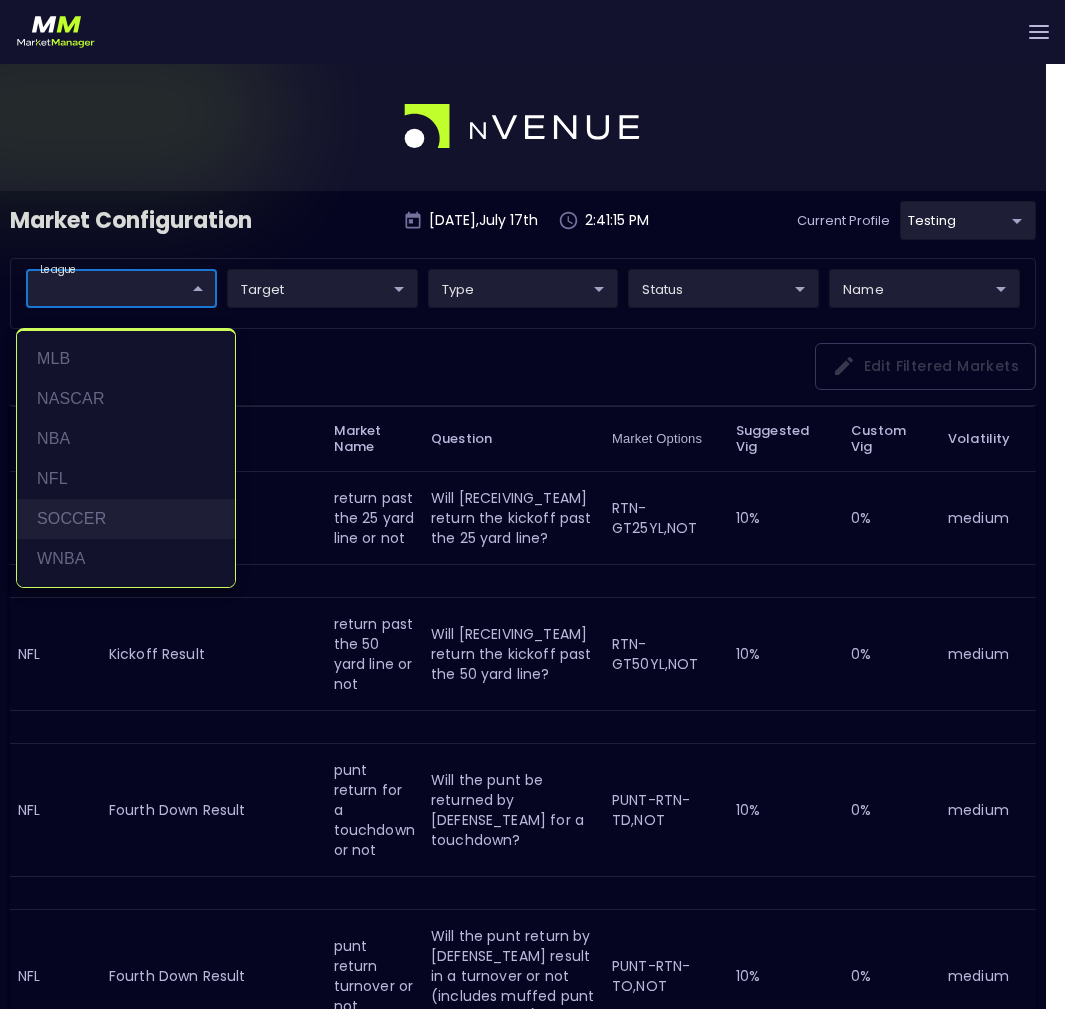 click on "SOCCER" at bounding box center [126, 519] 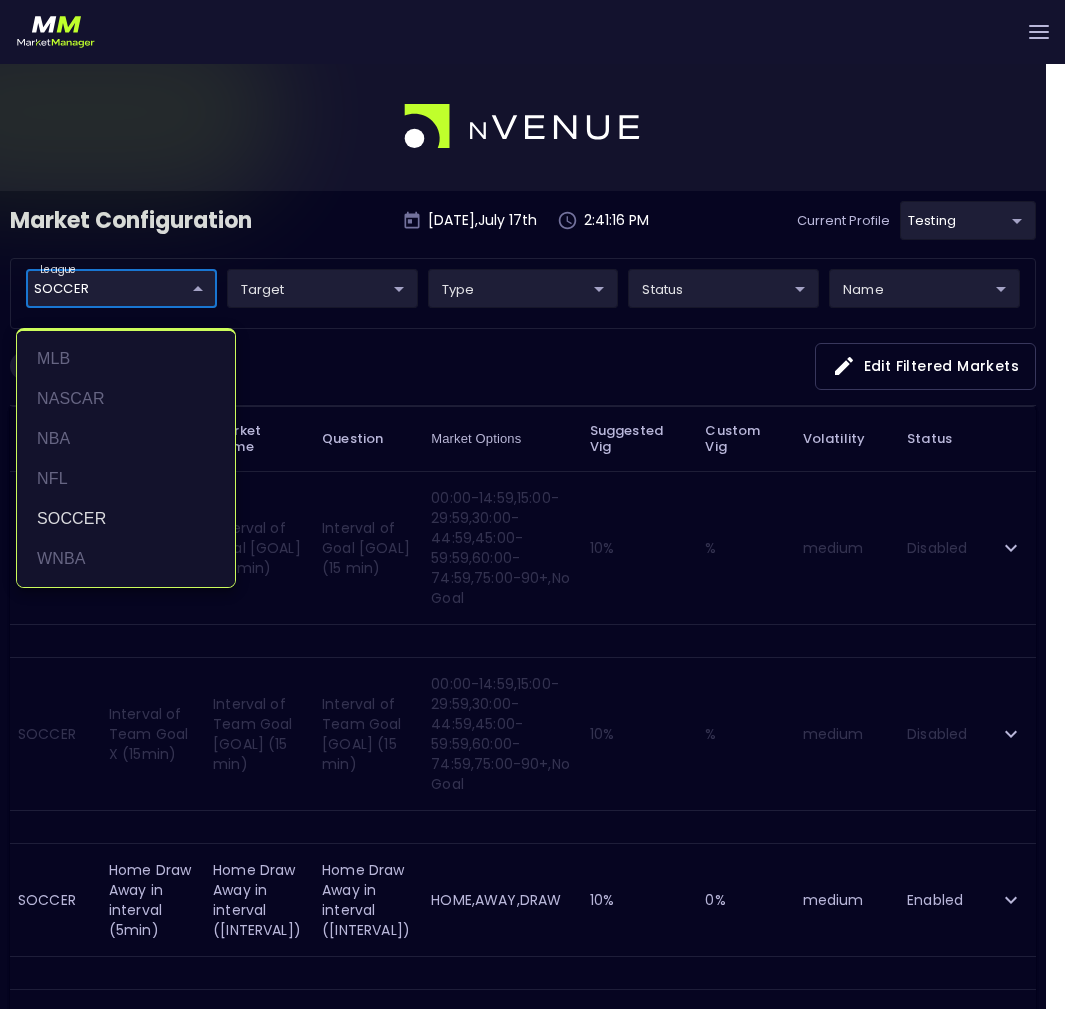 click at bounding box center (532, 504) 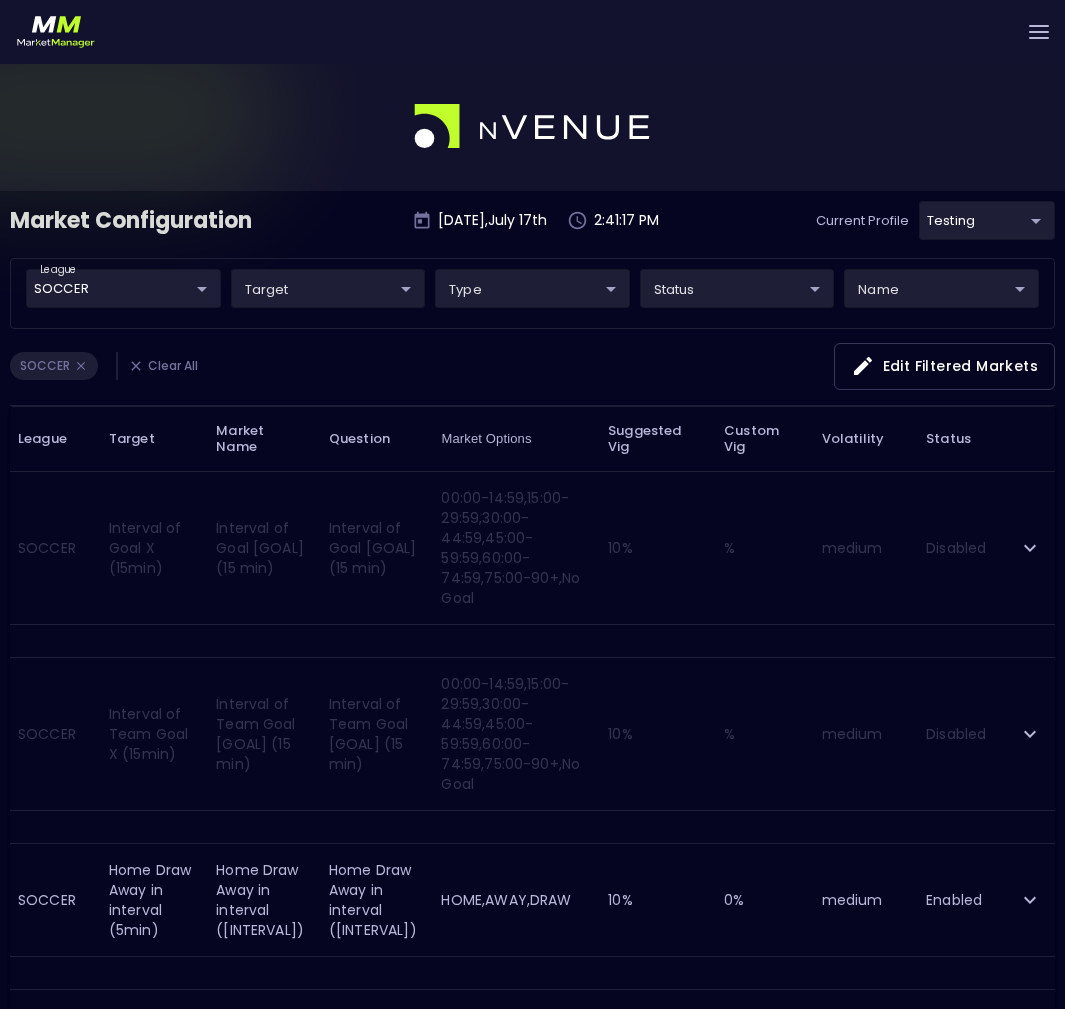 click on "Live Markets Market Configuration Profiles History William   Wang nVenue Settings Support Logout   Version 1.31  Powered by nVenue Market Configuration Thursday ,  July   17 th 2:41:17 PM Current Profile testing d66ee90f-df8e-430e-a05c-aaf70ad95ad9 Select league SOCCER SOCCER ​ target ​ ​ type ​ ​ status ​ ​ name ​ ​ SOCCER   Clear All Edit filtered markets League Target Market Name Question Market Options Suggested Vig Custom Vig Volatility   Status SOCCER Interval of Goal X (15min) Interval of Goal [GOAL] (15 min) Interval of Goal [GOAL] (15 min) 00:00-14:59,15:00-29:59,30:00-44:59,45:00-59:59,60:00-74:59,75:00-90+,No Goal 10  %  % medium Disabled SOCCER Interval of Team Goal X (15min) Interval of Team Goal [GOAL] (15 min) Interval of Team Goal [GOAL] (15 min) 00:00-14:59,15:00-29:59,30:00-44:59,45:00-59:59,60:00-74:59,75:00-90+,No Goal 10  %  % medium Disabled SOCCER Home Draw Away in interval (5min) Home Draw Away in interval ([INTERVAL]) Home Draw Away in interval ([INTERVAL]) 10  % 0 0" at bounding box center (532, 2303) 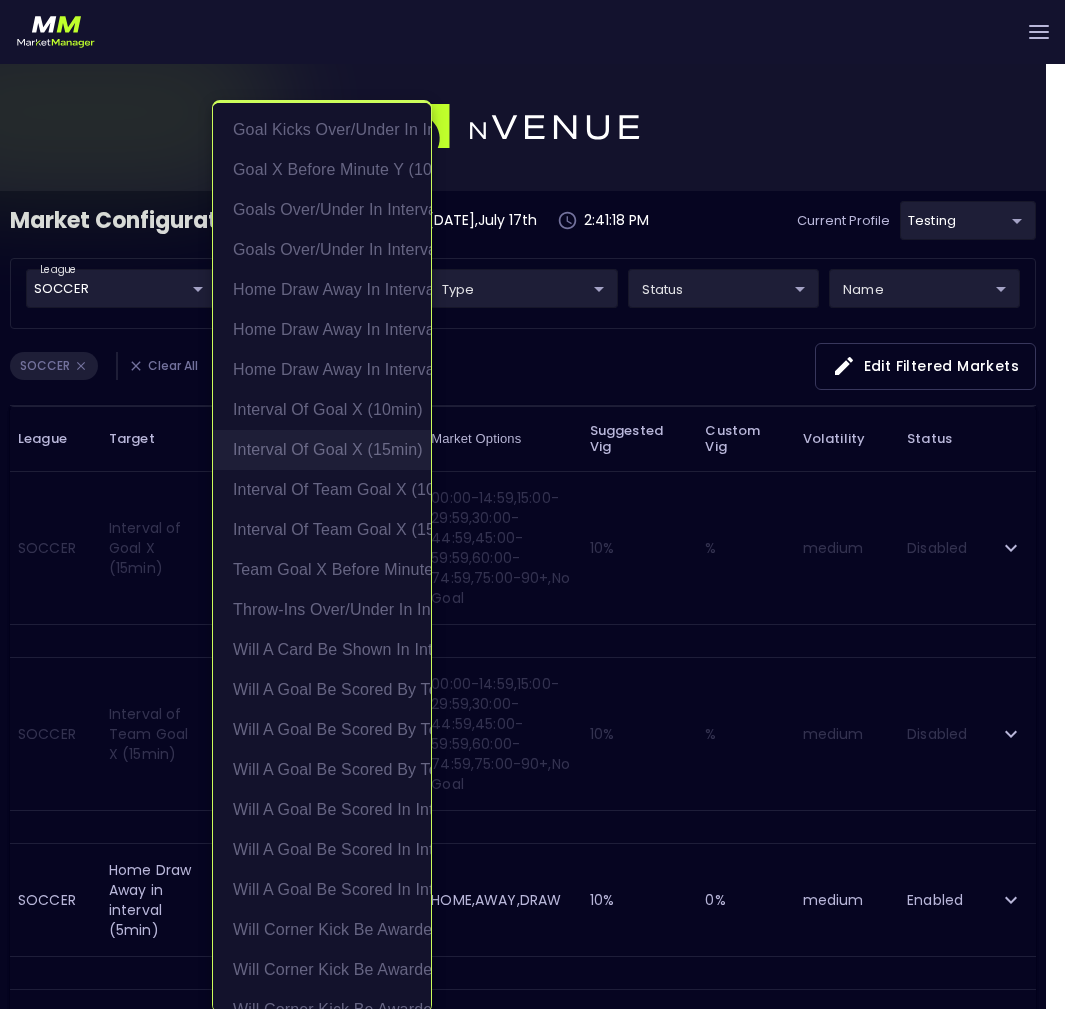 scroll, scrollTop: 265, scrollLeft: 0, axis: vertical 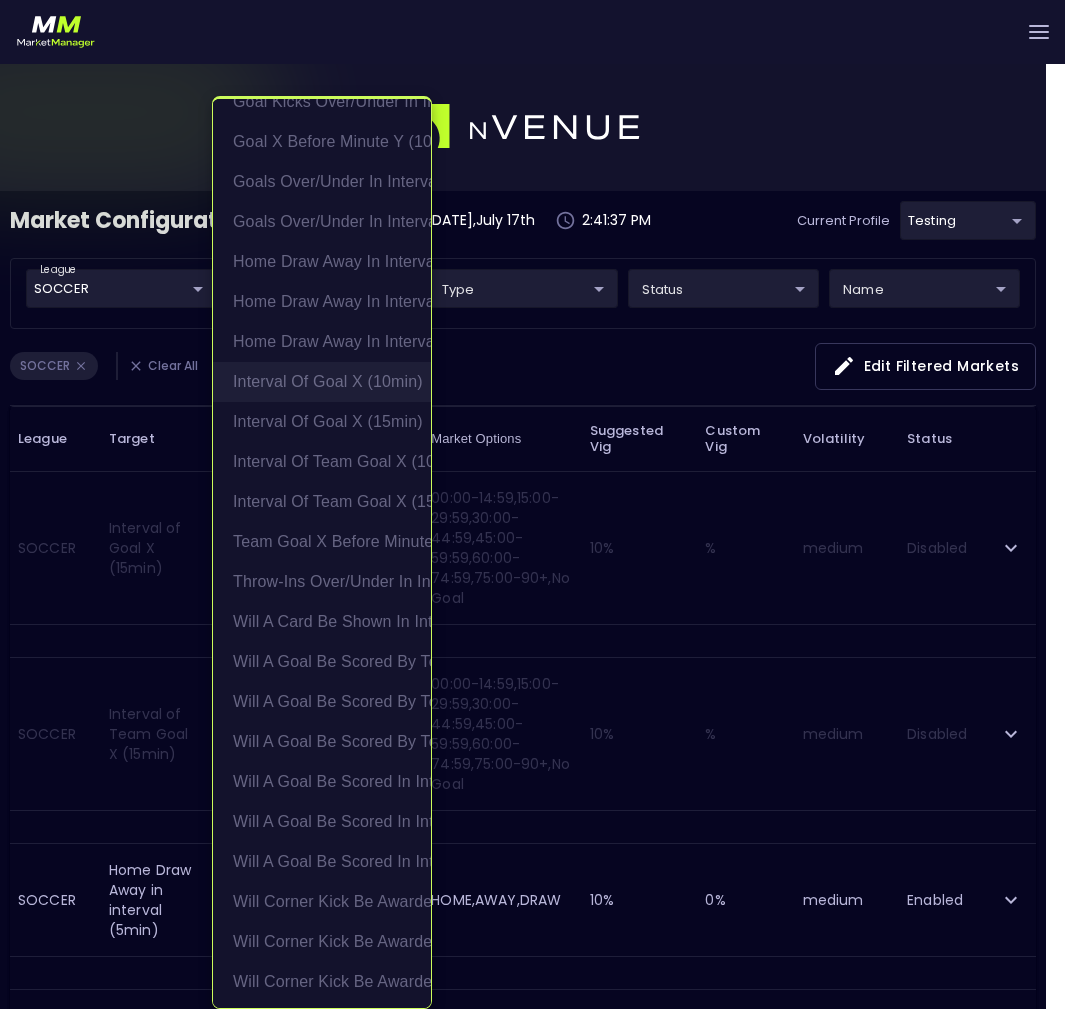 click on "Interval of Goal X (10min)" at bounding box center [322, 382] 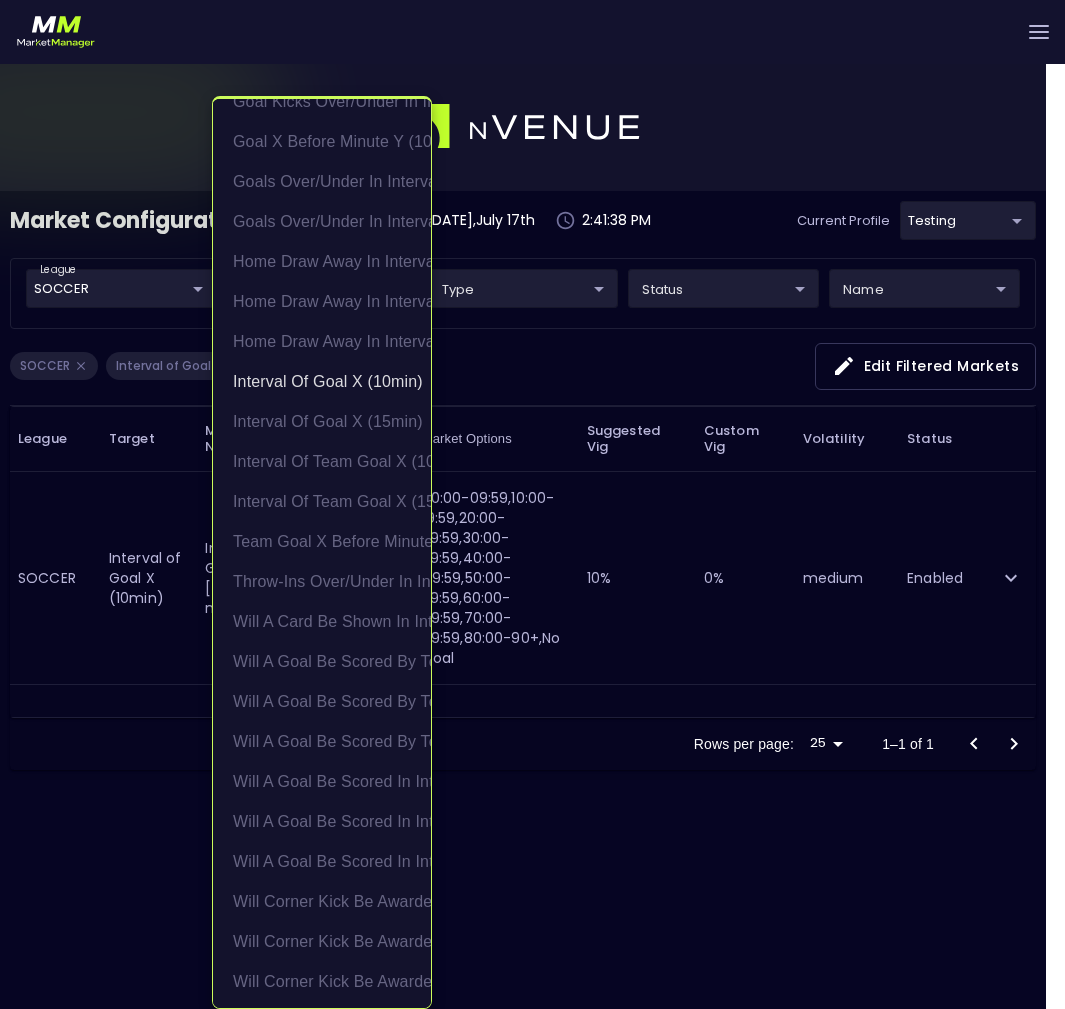click at bounding box center (532, 504) 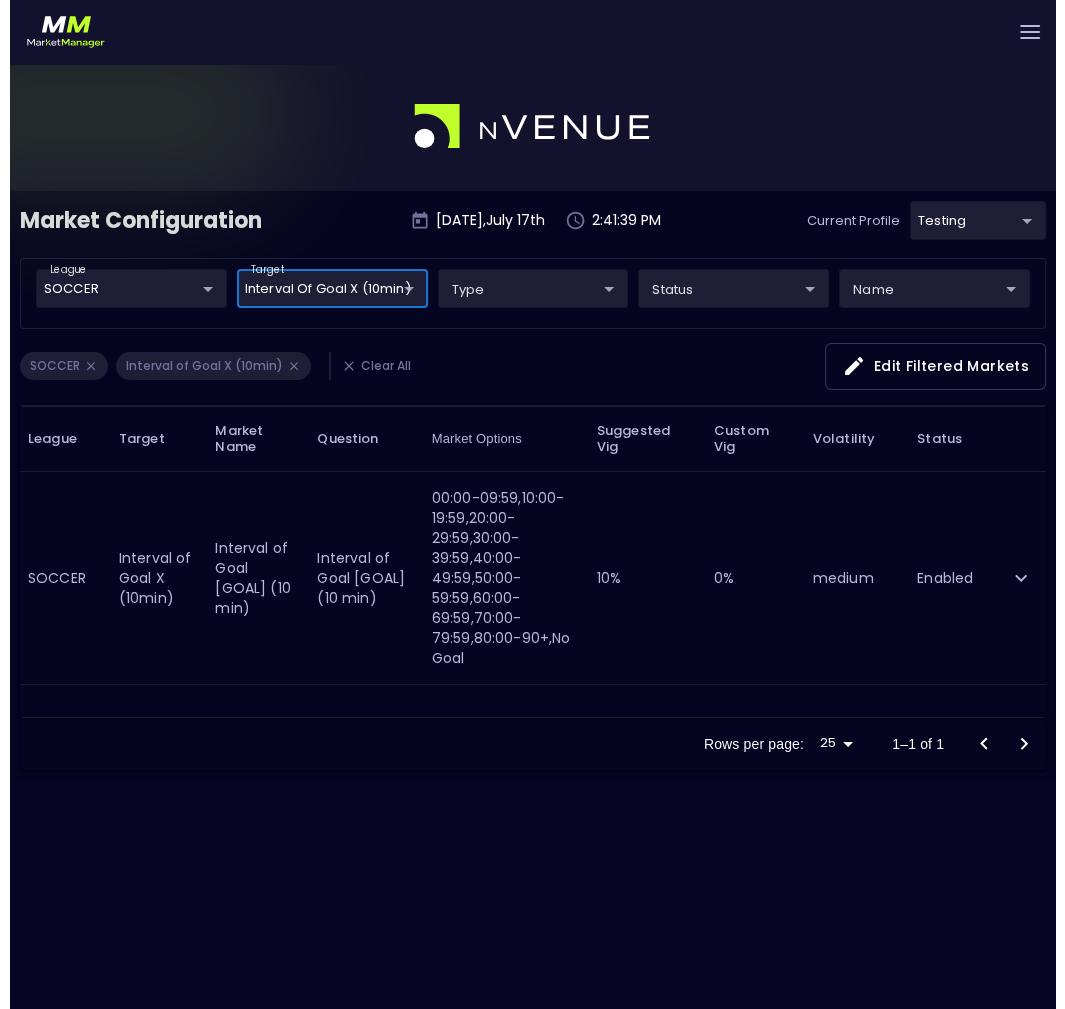 scroll, scrollTop: 0, scrollLeft: 0, axis: both 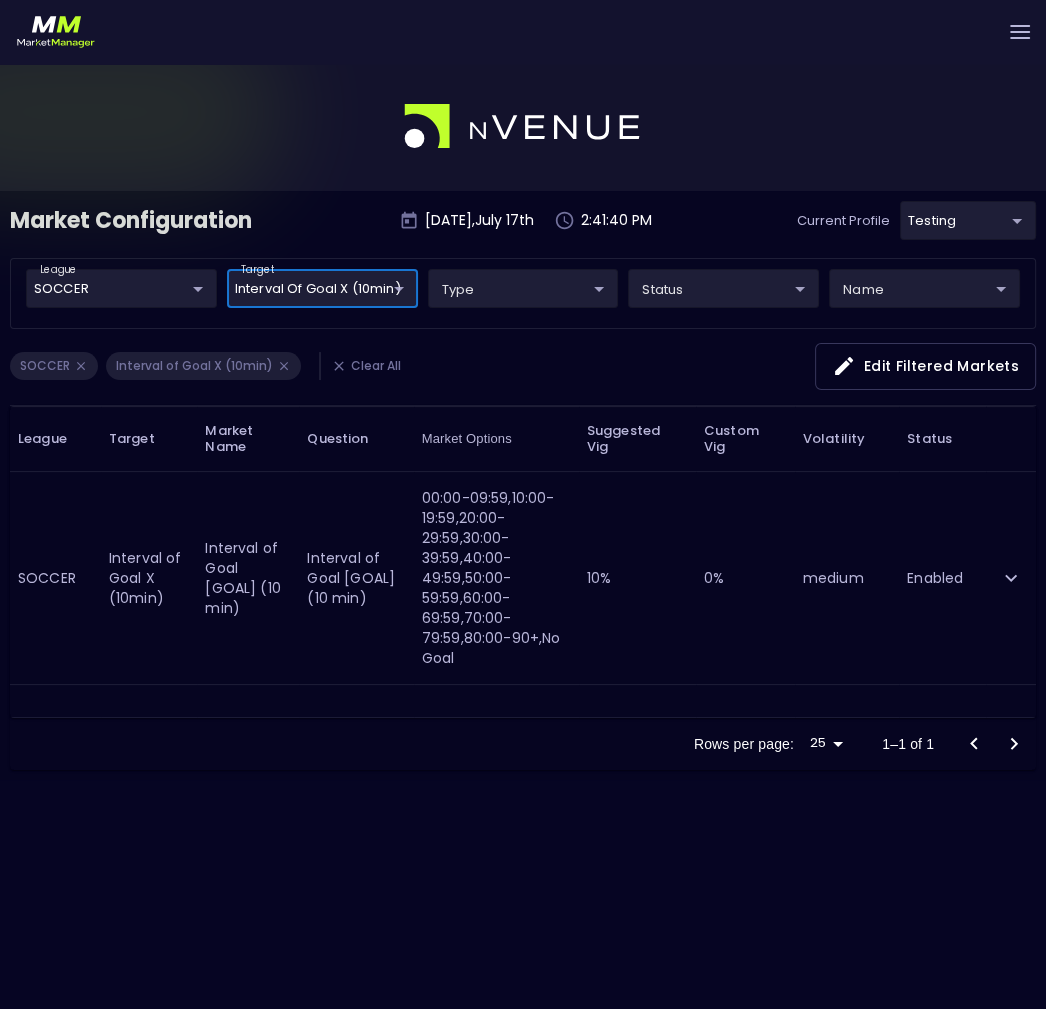 click on "Live Markets Market Configuration Profiles History William   Wang nVenue Settings Support Logout   Version 1.31  Powered by nVenue Market Configuration Thursday ,  July   17 th 2:41:40 PM Current Profile testing d66ee90f-df8e-430e-a05c-aaf70ad95ad9 Select league SOCCER SOCCER ​ target Interval of Goal X (10min) Interval of Goal X (10min) ​ type ​ ​ status ​ ​ name ​ ​ SOCCER   Interval of Goal X (10min)   Clear All Edit filtered markets League Target Market Name Question Market Options Suggested Vig Custom Vig Volatility   Status SOCCER Interval of Goal X (10min) Interval of Goal [GOAL] (10 min) Interval of Goal [GOAL] (10 min) 00:00-09:59,10:00-19:59,20:00-29:59,30:00-39:59,40:00-49:59,50:00-59:59,60:00-69:59,70:00-79:59,80:00-90+,No Goal 10  % 0  % medium Enabled Rows per page: 25 25 1–1 of 1" at bounding box center (523, 566) 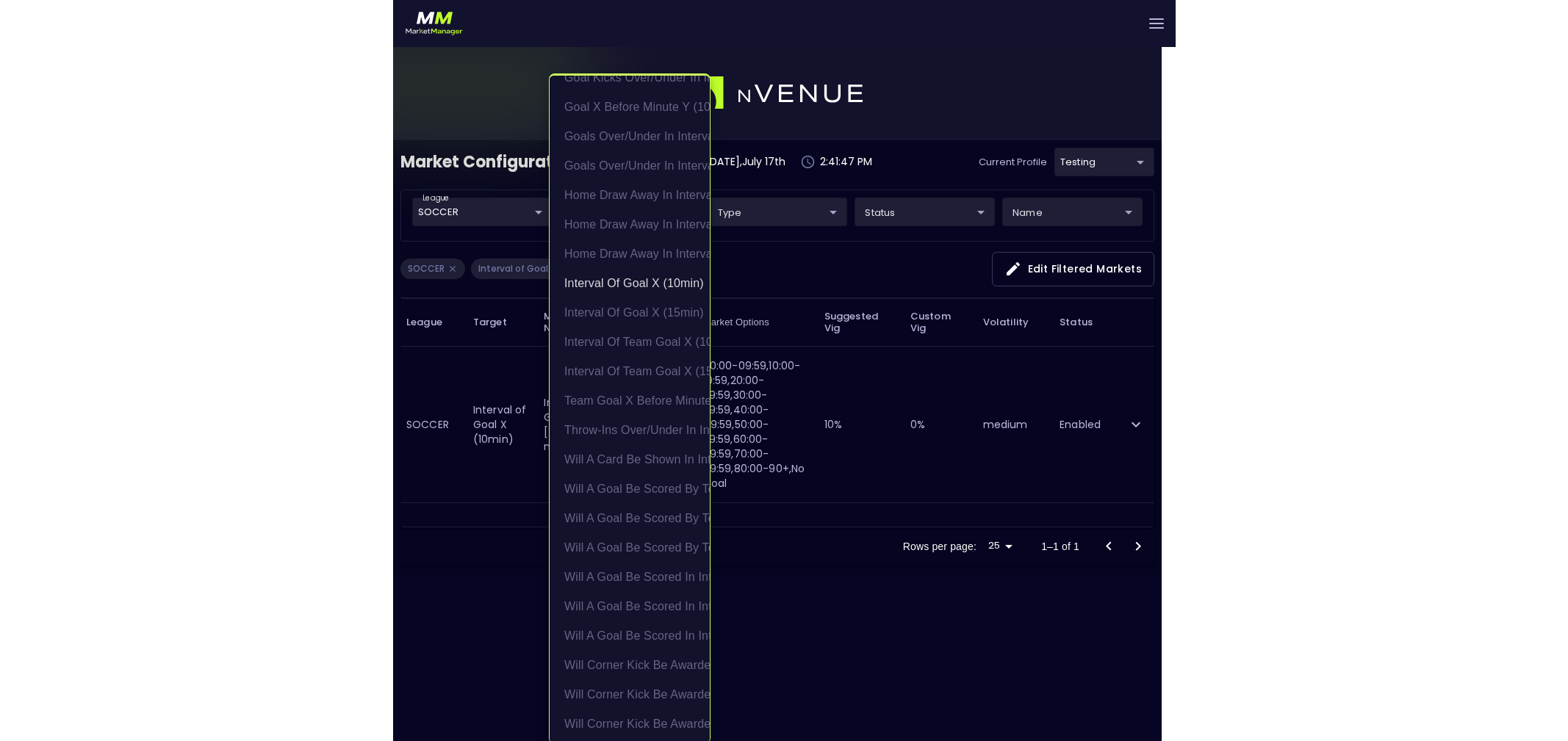 scroll, scrollTop: 191, scrollLeft: 0, axis: vertical 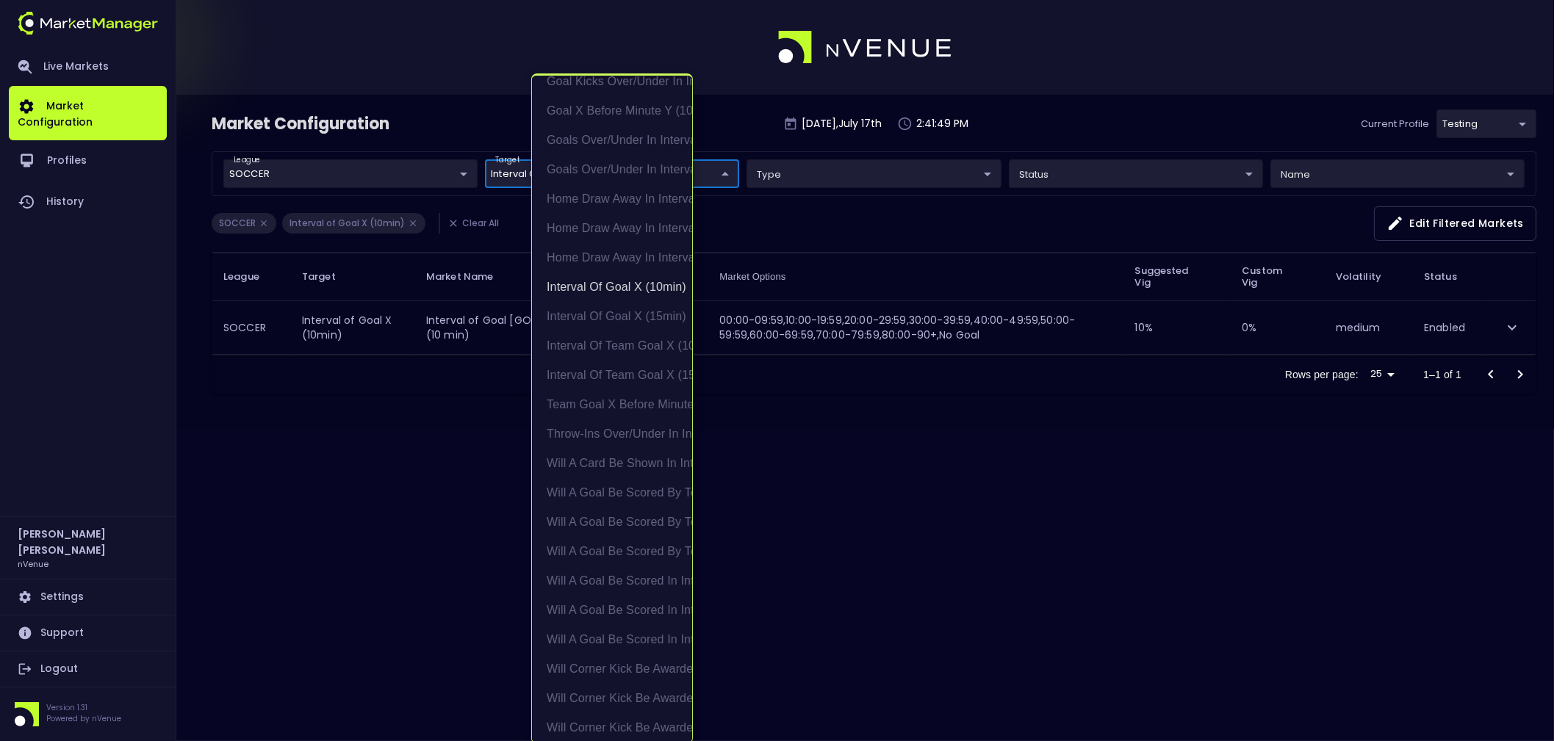 click at bounding box center (784, 370) 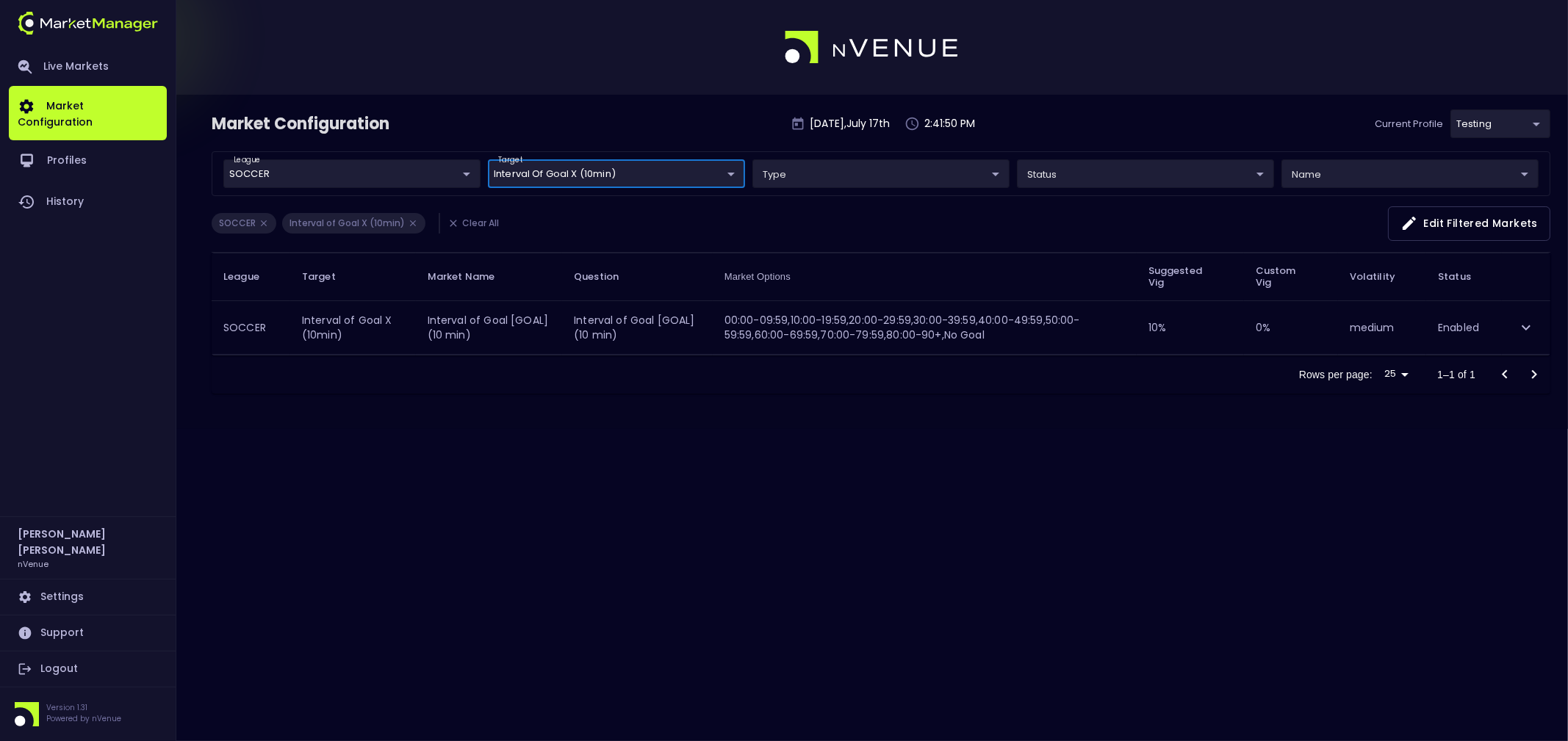 scroll, scrollTop: 0, scrollLeft: 0, axis: both 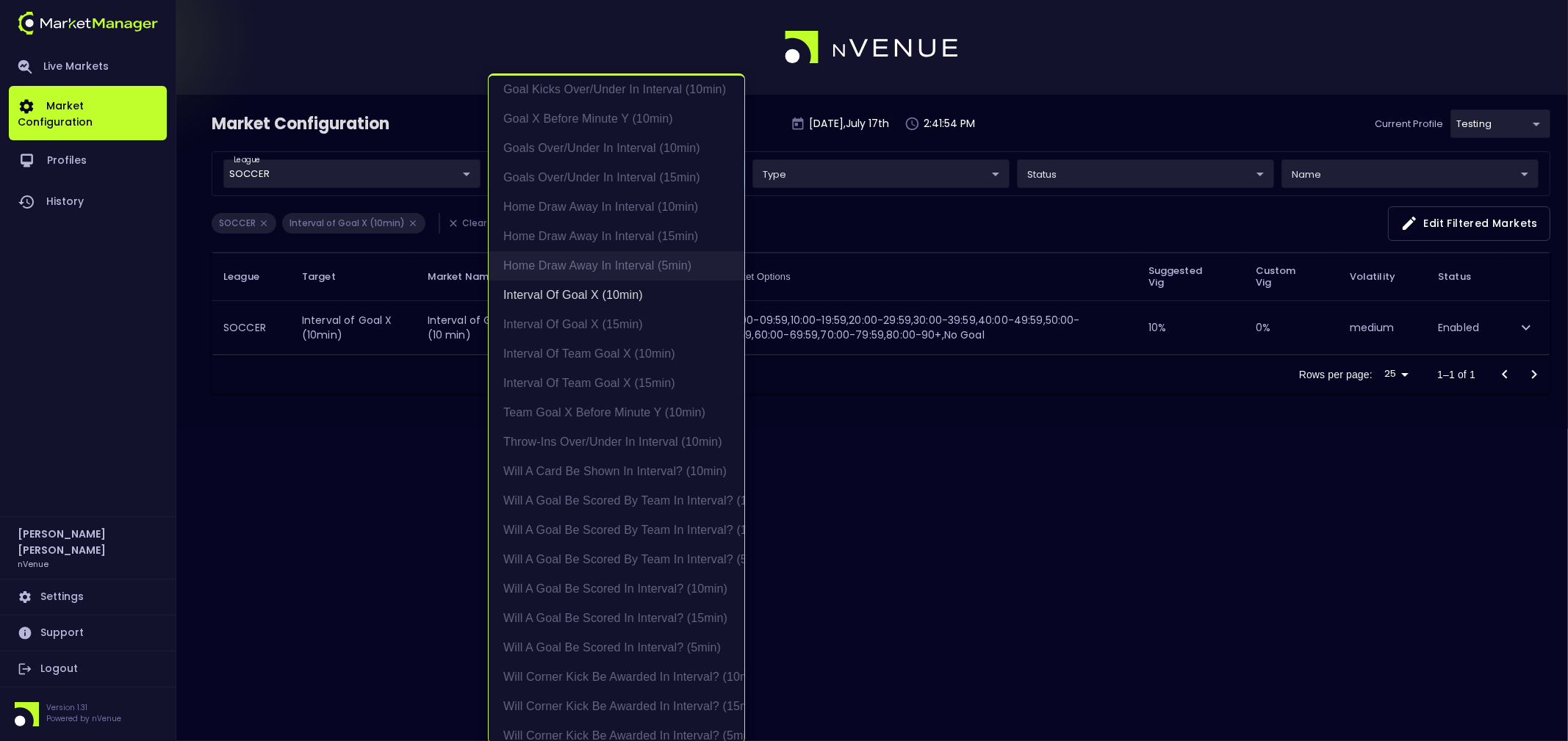 click on "Home Draw Away in interval (5min)" at bounding box center (616, 266) 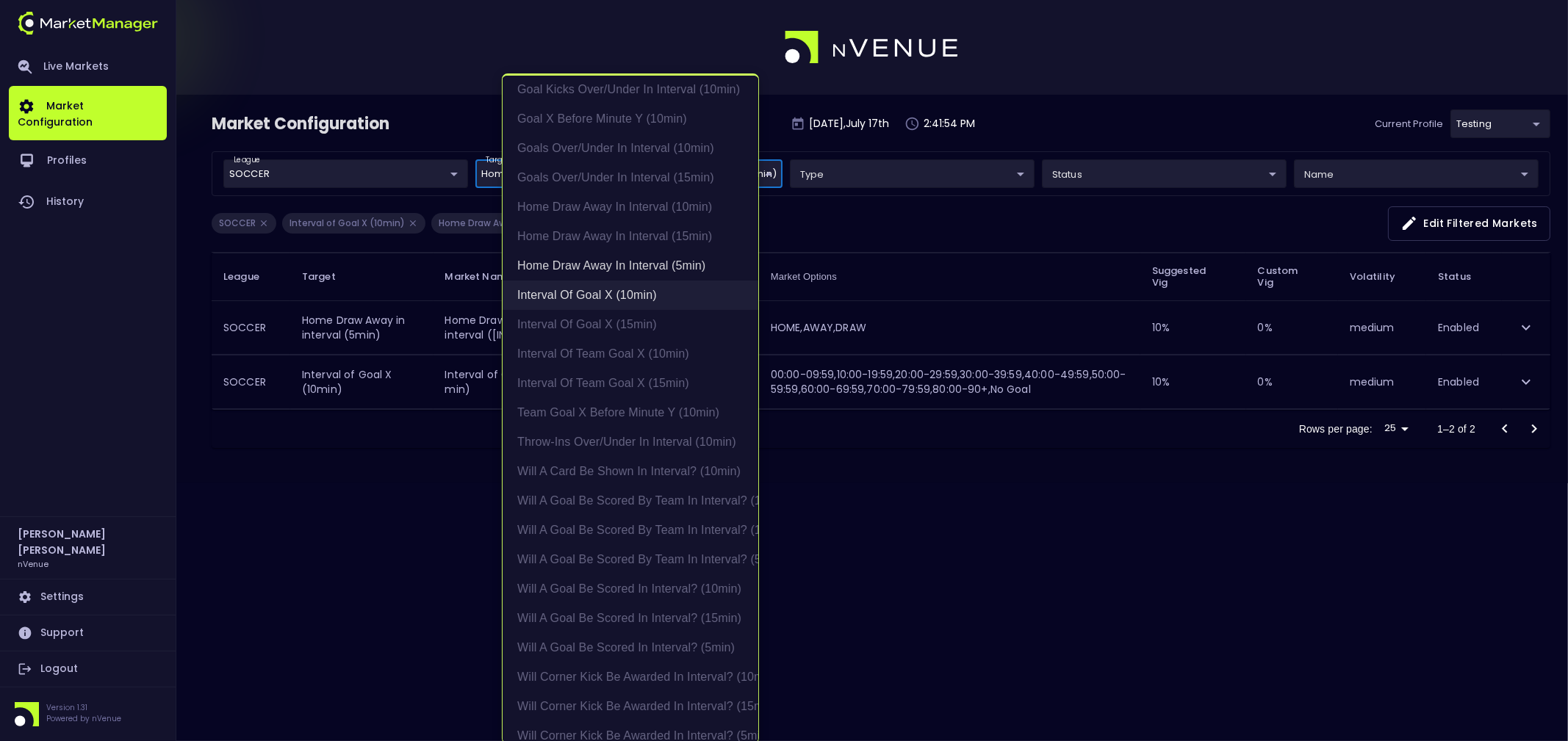click on "Interval of Goal X (10min)" at bounding box center (630, 295) 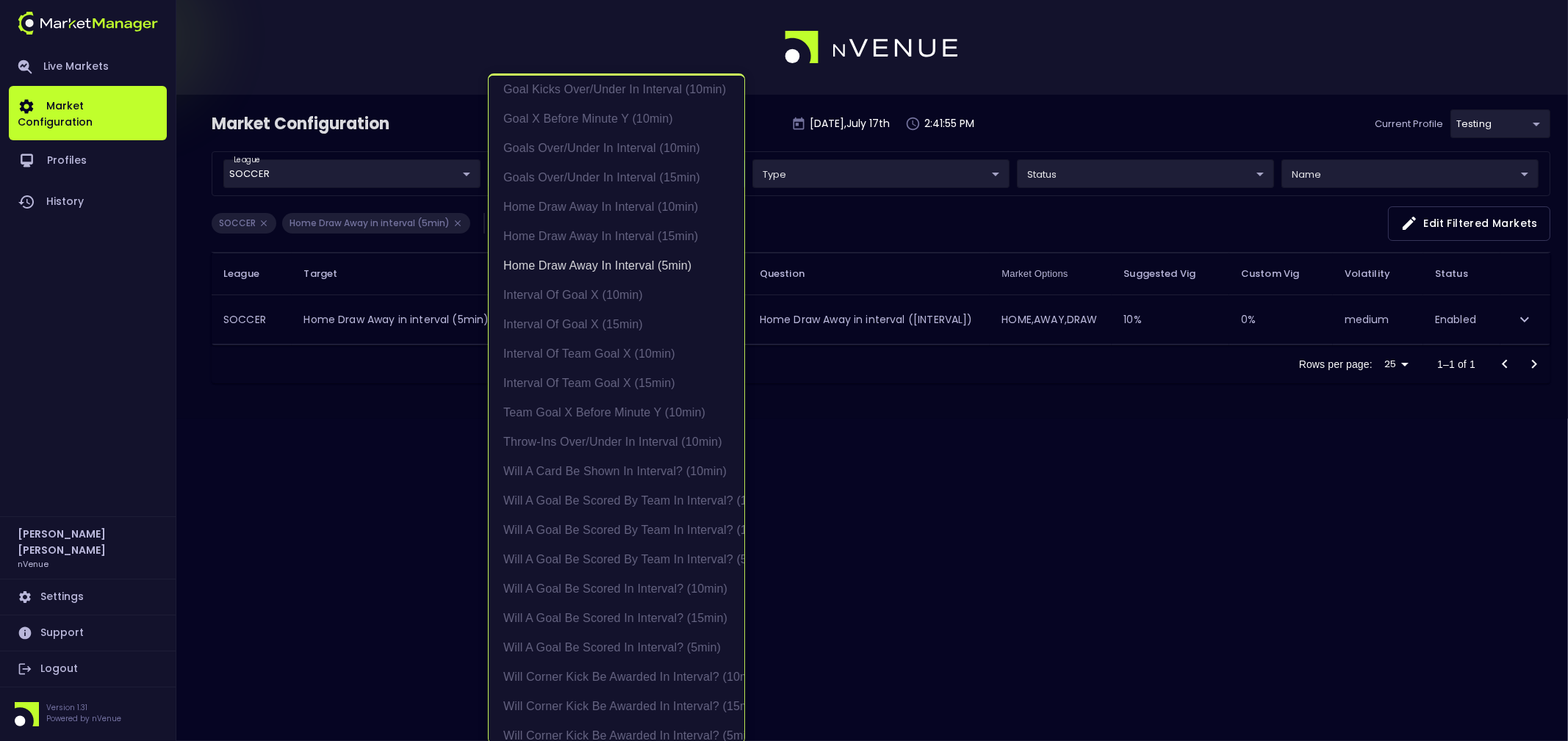 click at bounding box center [784, 370] 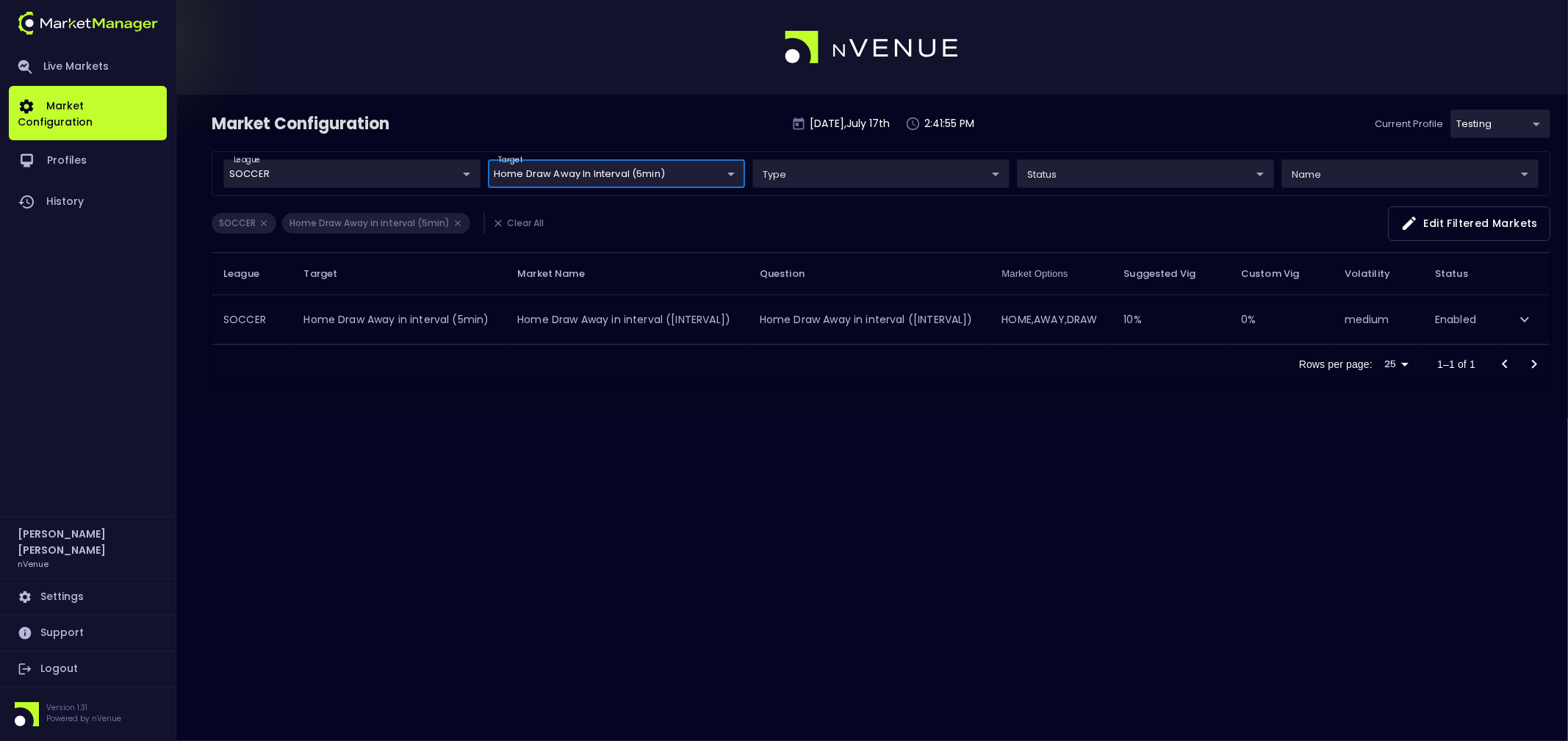 scroll, scrollTop: 0, scrollLeft: 0, axis: both 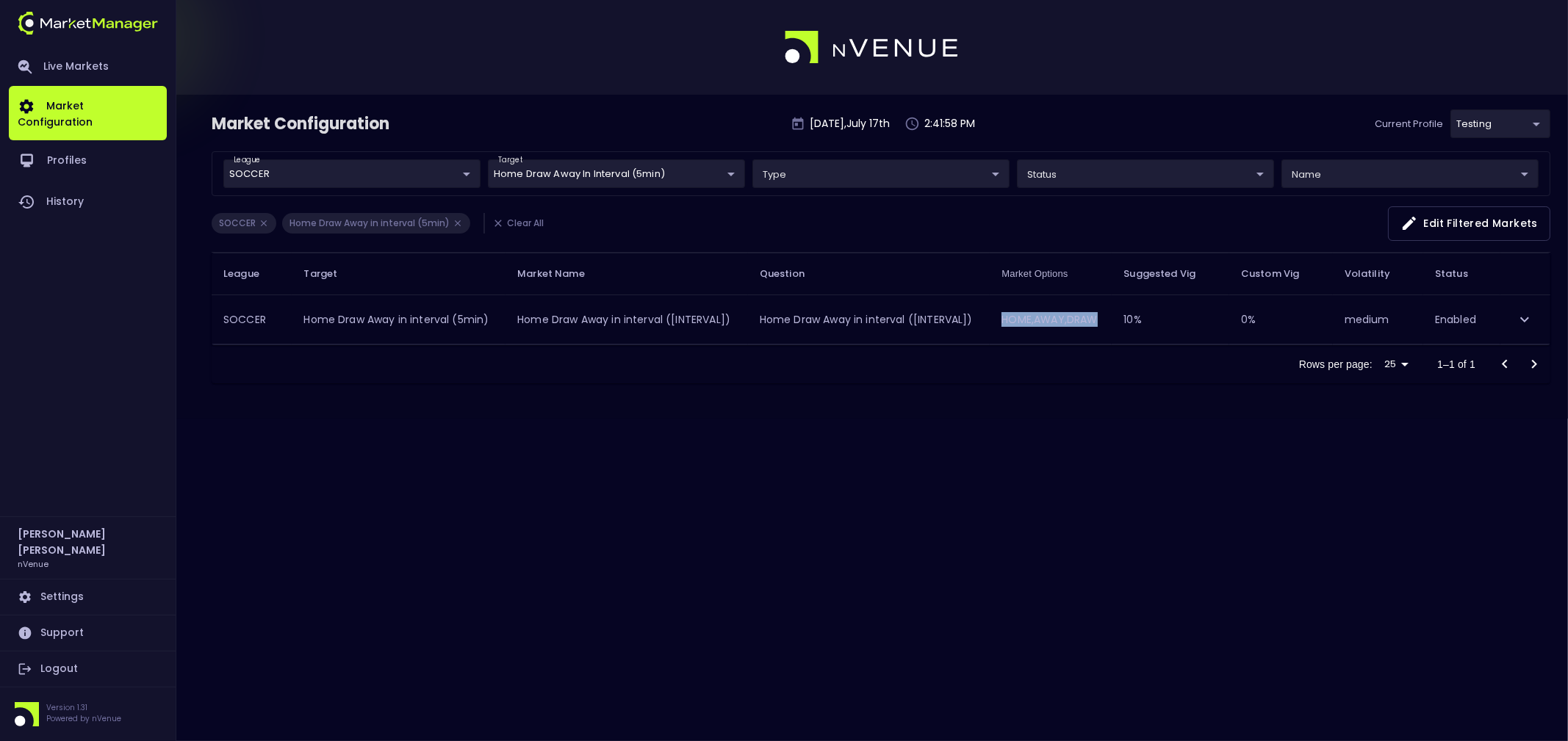 drag, startPoint x: 1008, startPoint y: 317, endPoint x: 1110, endPoint y: 322, distance: 102.12248 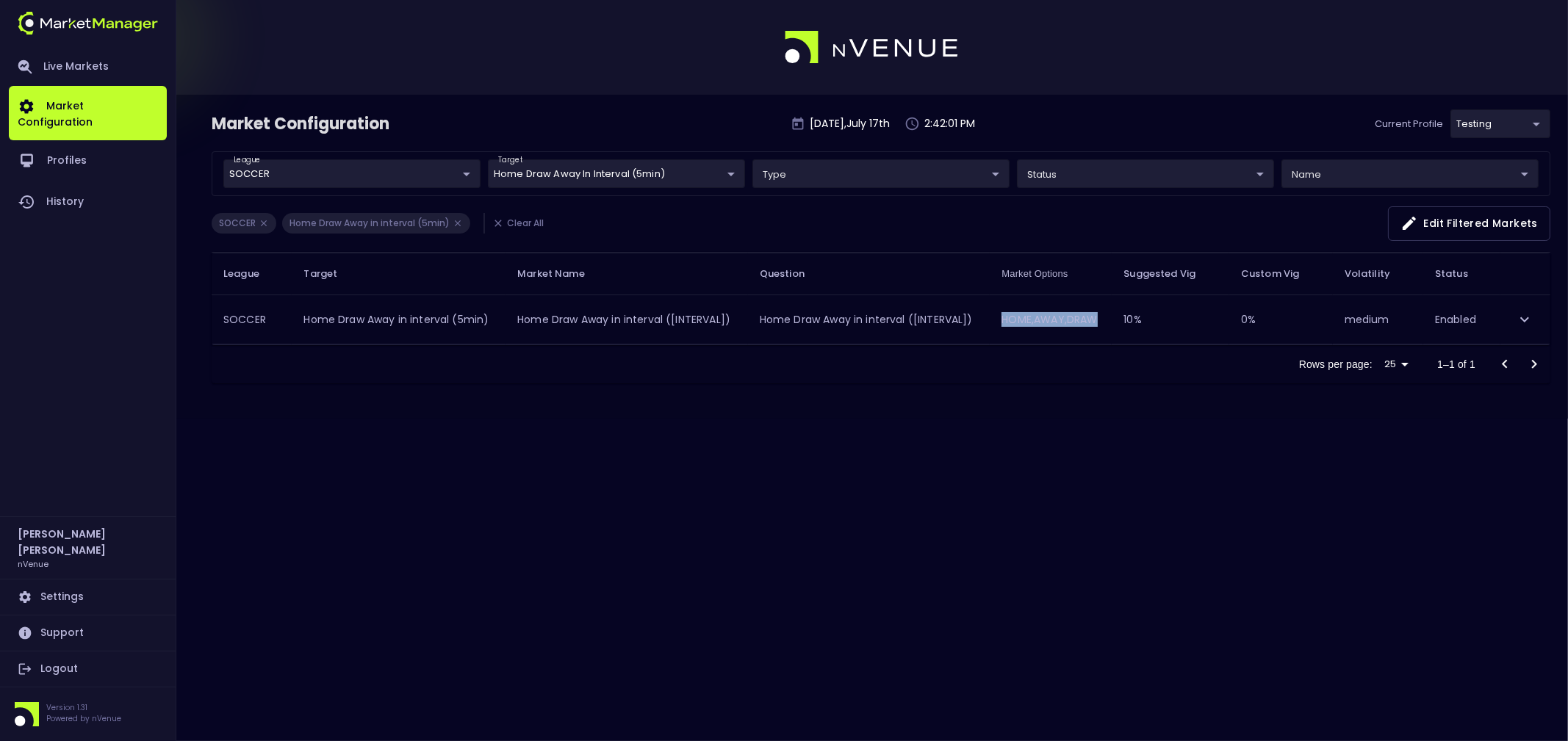 drag, startPoint x: 1005, startPoint y: 321, endPoint x: 1106, endPoint y: 323, distance: 101.0198 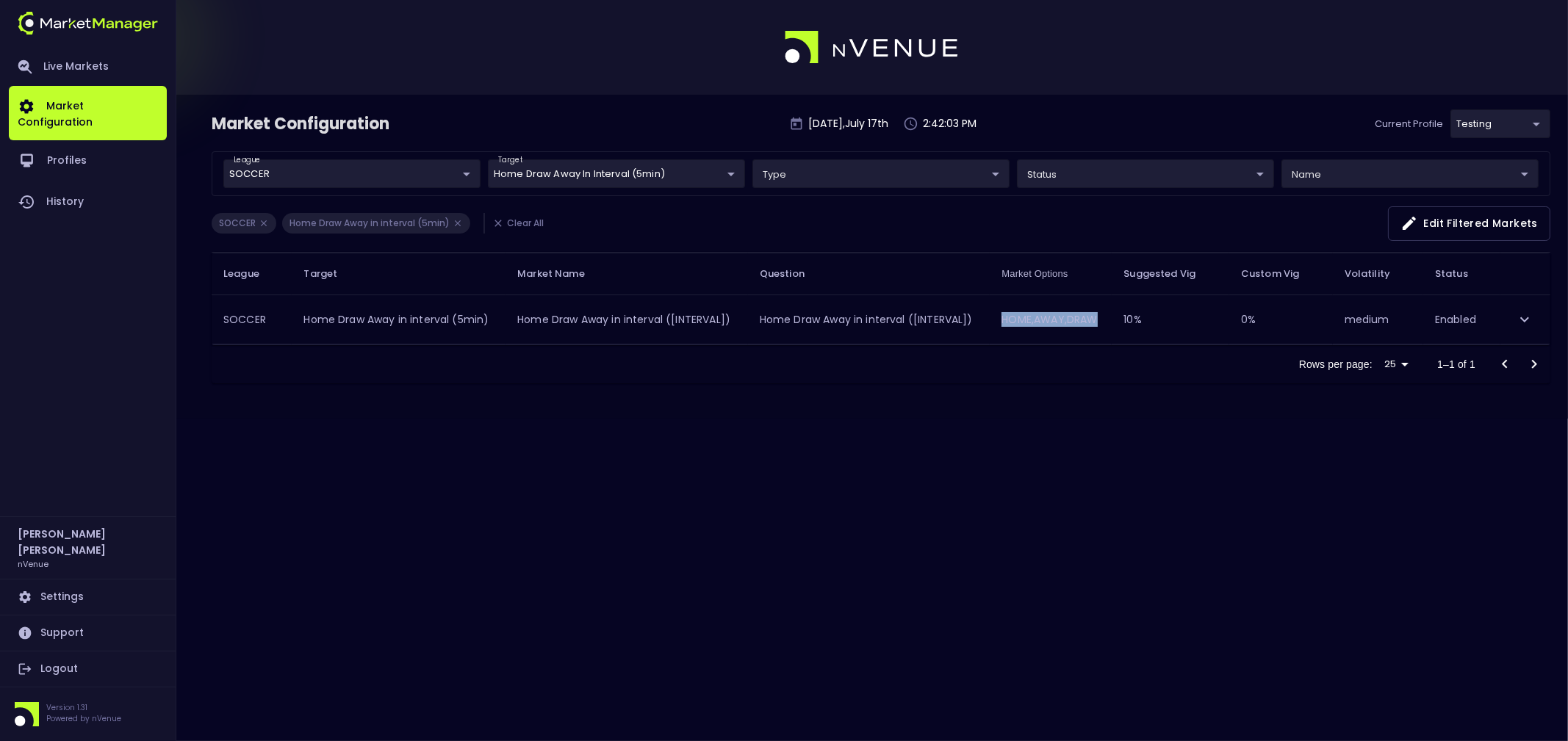 click on "HOME,AWAY,DRAW" at bounding box center [1051, 319] 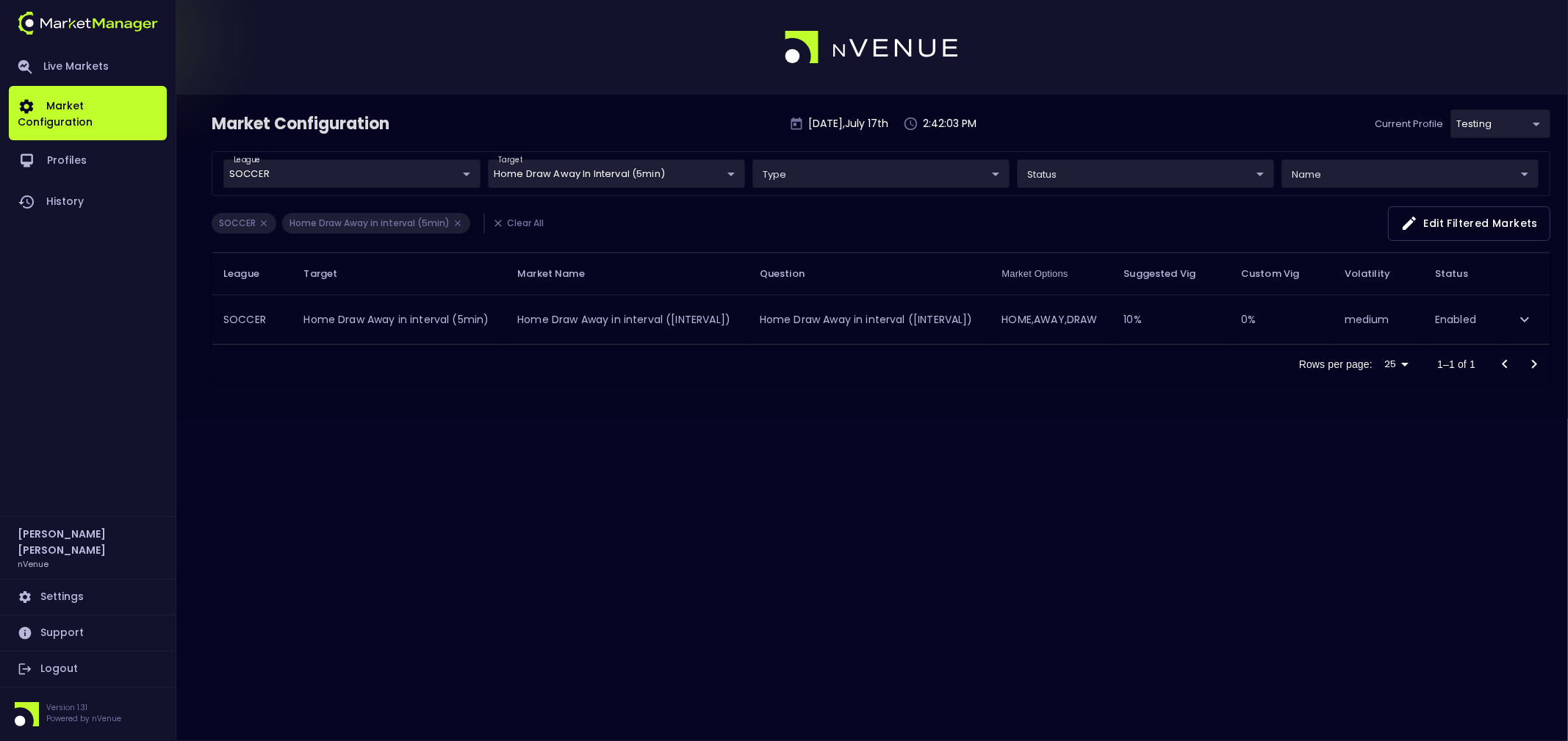 click on "HOME,AWAY,DRAW" at bounding box center [1051, 319] 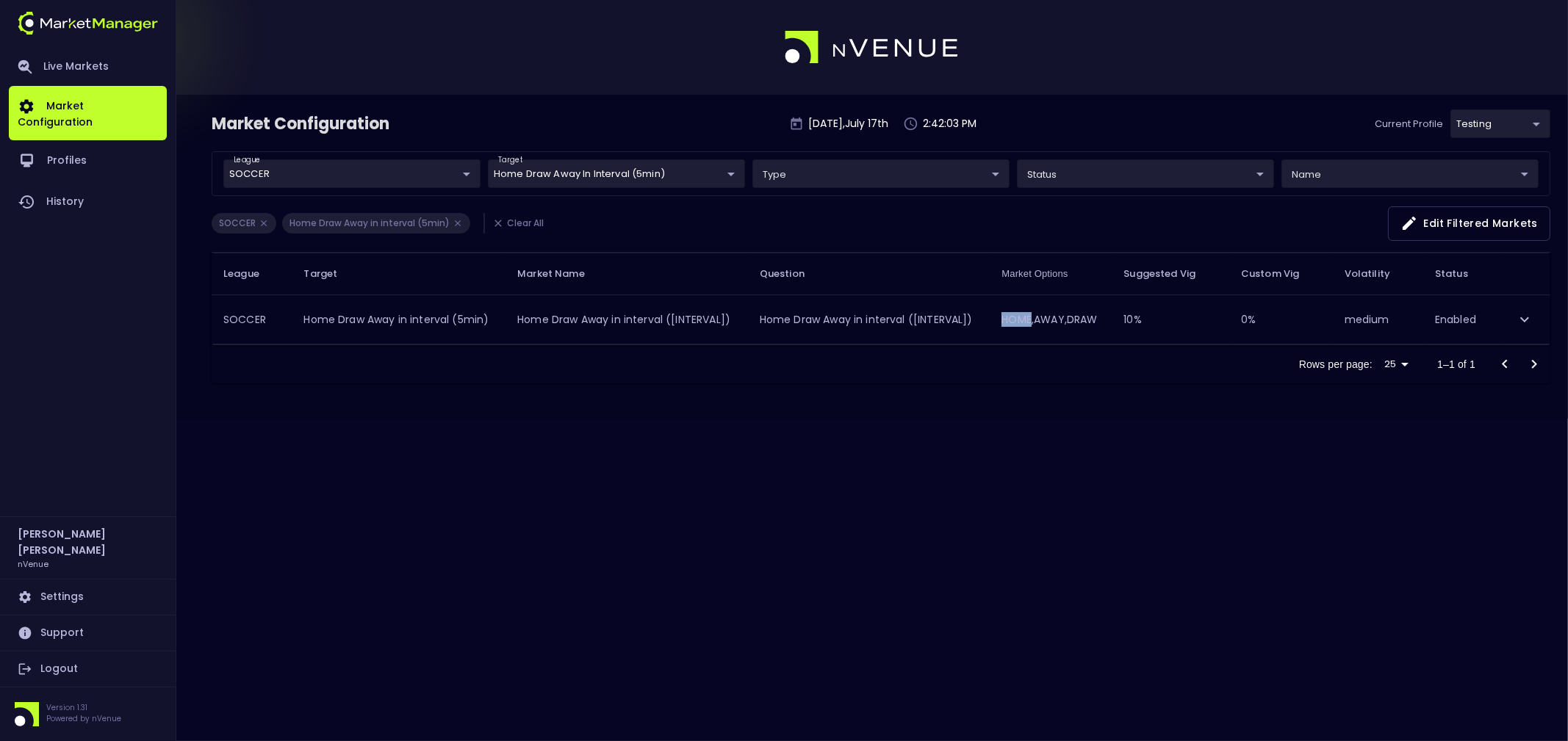click on "HOME,AWAY,DRAW" at bounding box center (1051, 319) 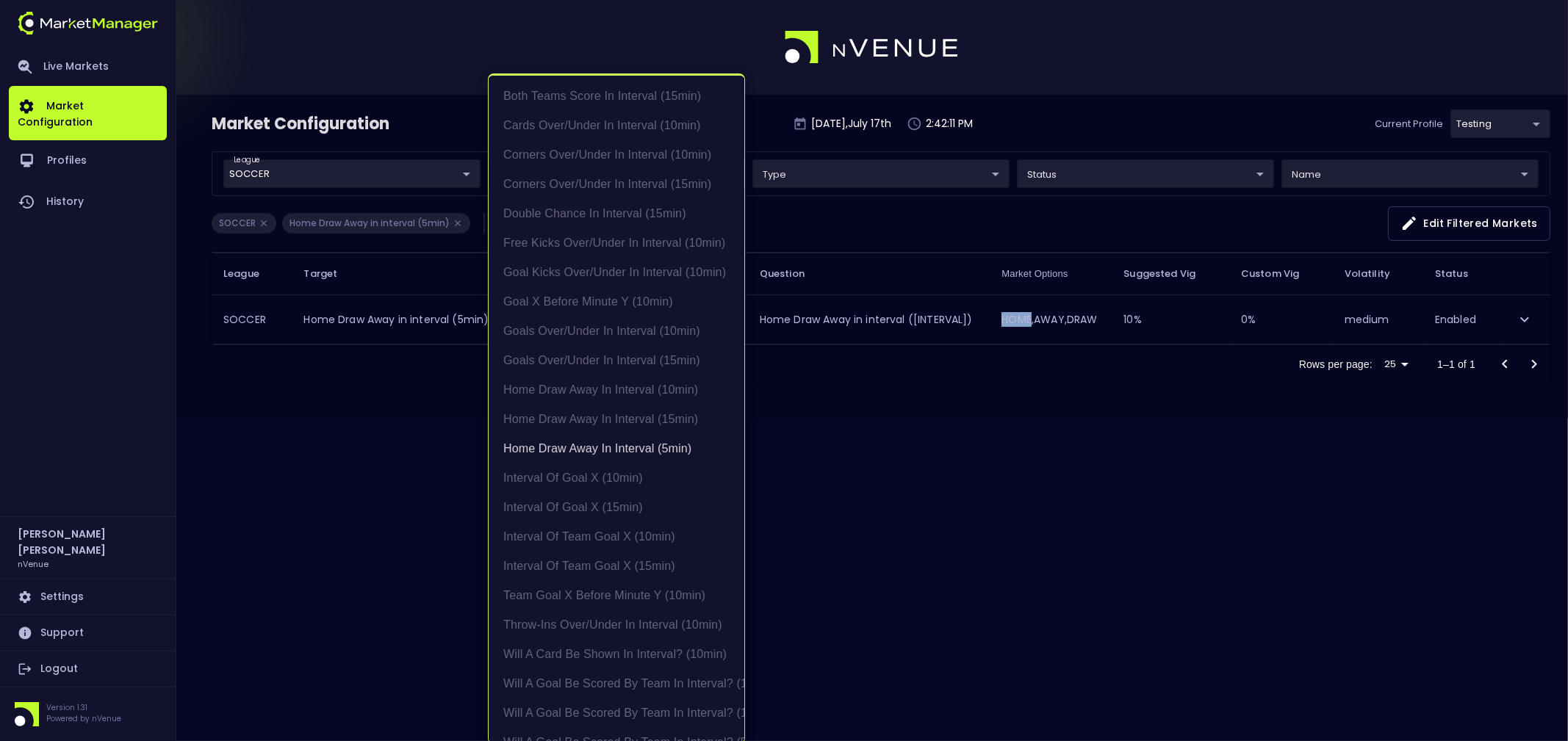 click on "Live Markets Market Configuration Profiles History William   Wang nVenue Settings Support Logout   Version 1.31  Powered by nVenue Market Configuration Thursday ,  July   17 th 2:42:11 PM Current Profile testing d66ee90f-df8e-430e-a05c-aaf70ad95ad9 Select league SOCCER SOCCER ​ target Home Draw Away in interval (5min) Home Draw Away in interval (5min) ​ type ​ ​ status ​ ​ name ​ ​ SOCCER   Home Draw Away in interval (5min)   Clear All Edit filtered markets League Target Market Name Question Market Options Suggested Vig Custom Vig Volatility   Status SOCCER Home Draw Away in interval (5min) Home Draw Away in interval ([INTERVAL]) Home Draw Away in interval ([INTERVAL]) HOME,AWAY,DRAW 10  % 0  % medium Enabled Rows per page: 25 25 1–1 of 1 Both Teams Score in interval (15min) Cards Over/Under in interval (10min) Corners Over/Under in interval (10min) Corners Over/Under in interval (15min) Double Chance in interval (15min) Free Kicks Over/Under in interval (10min) Interval of Goal X (10min)" at bounding box center (784, 370) 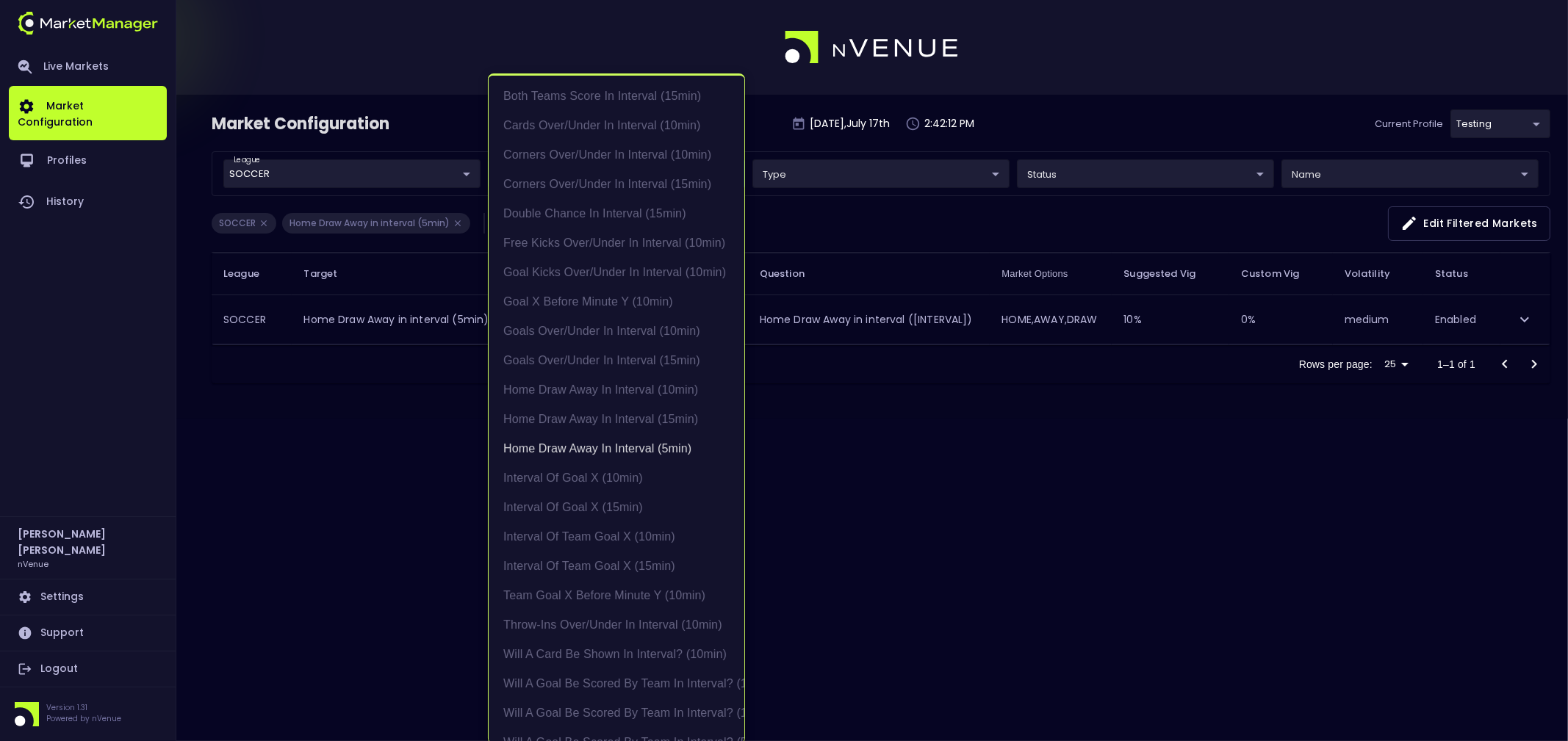 click at bounding box center (784, 370) 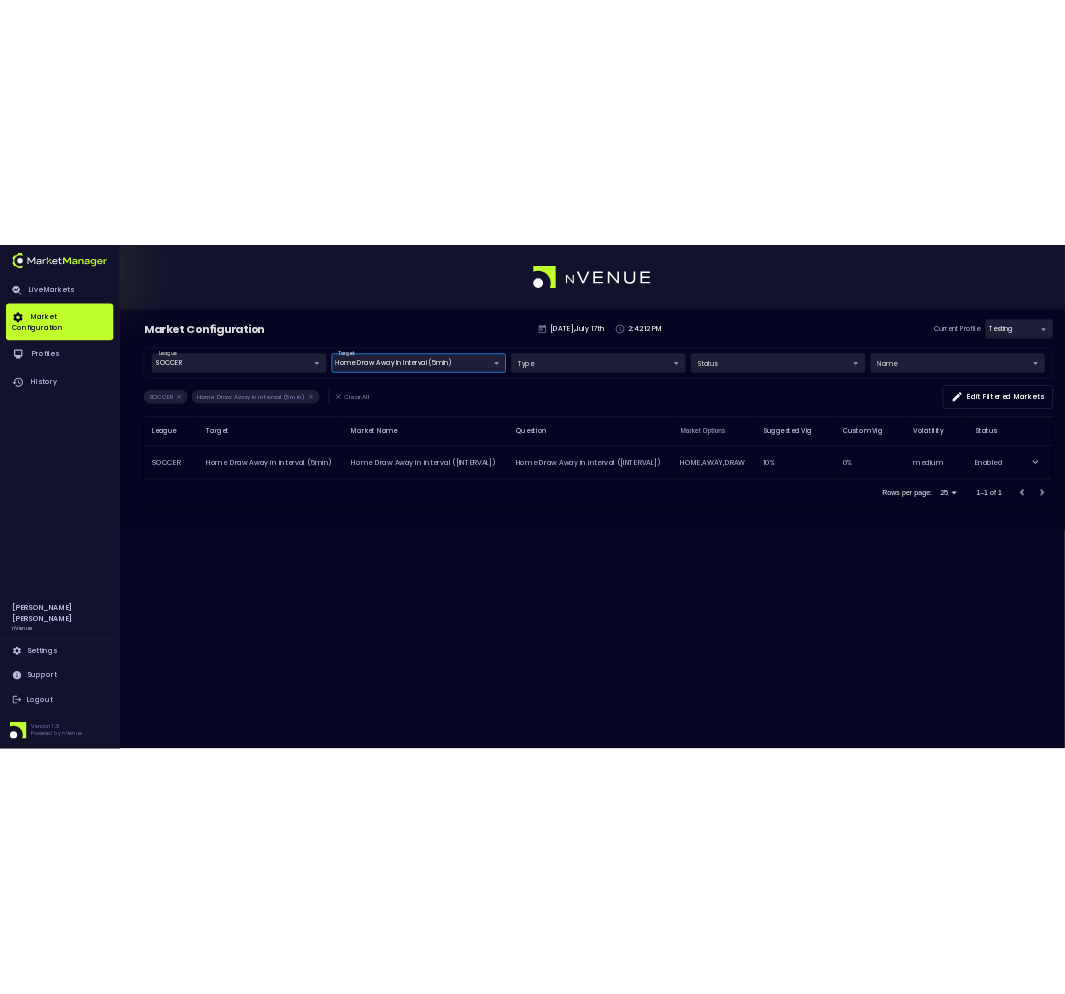 scroll, scrollTop: 0, scrollLeft: 0, axis: both 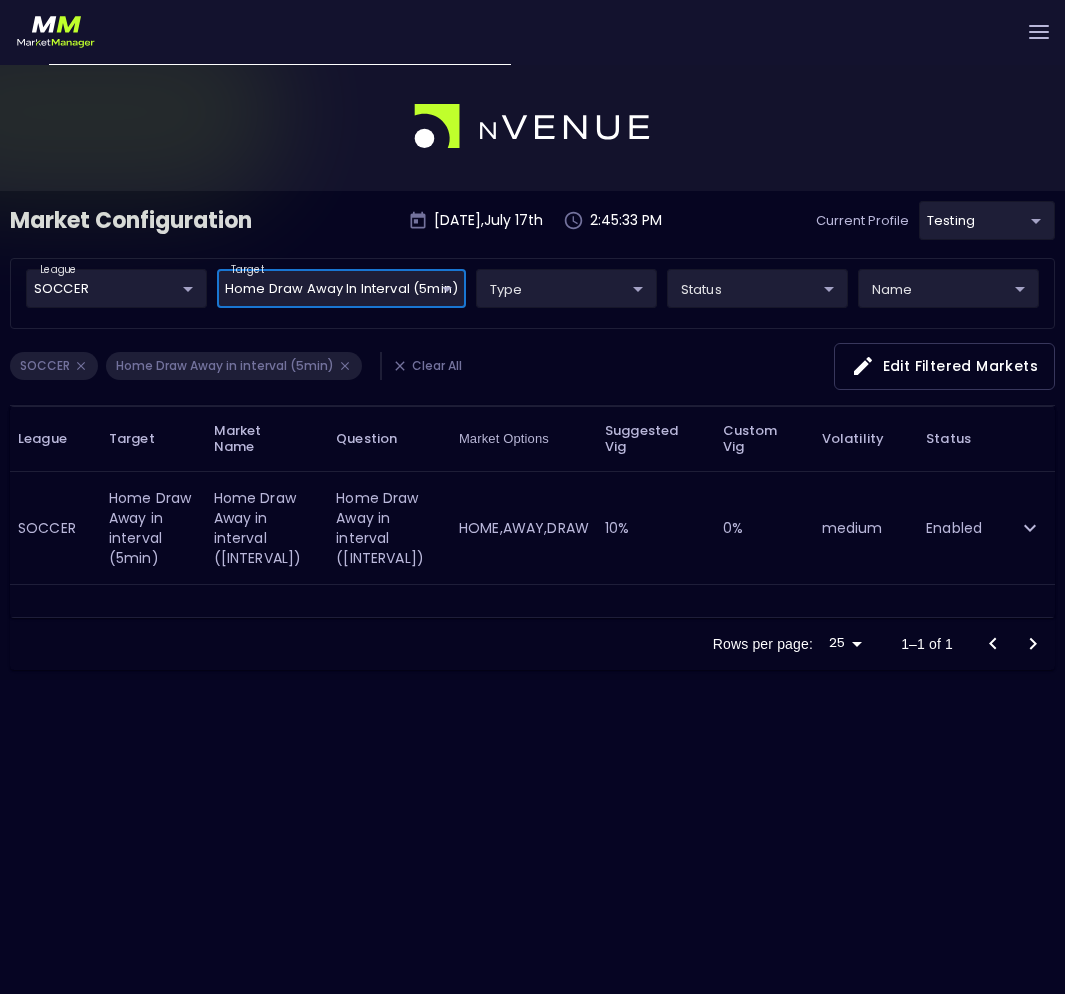 click on "Live Markets Market Configuration Profiles History William   Wang nVenue Settings Support Logout   Version 1.31  Powered by nVenue Market Configuration Thursday ,  July   17 th 2:45:33 PM Current Profile testing d66ee90f-df8e-430e-a05c-aaf70ad95ad9 Select league SOCCER SOCCER ​ target Home Draw Away in interval (5min) Home Draw Away in interval (5min) ​ type ​ ​ status ​ ​ name ​ ​ SOCCER   Home Draw Away in interval (5min)   Clear All Edit filtered markets League Target Market Name Question Market Options Suggested Vig Custom Vig Volatility   Status SOCCER Home Draw Away in interval (5min) Home Draw Away in interval ([INTERVAL]) Home Draw Away in interval ([INTERVAL]) HOME,AWAY,DRAW 10  % 0  % medium Enabled Rows per page: 25 25 1–1 of 1" at bounding box center [532, 559] 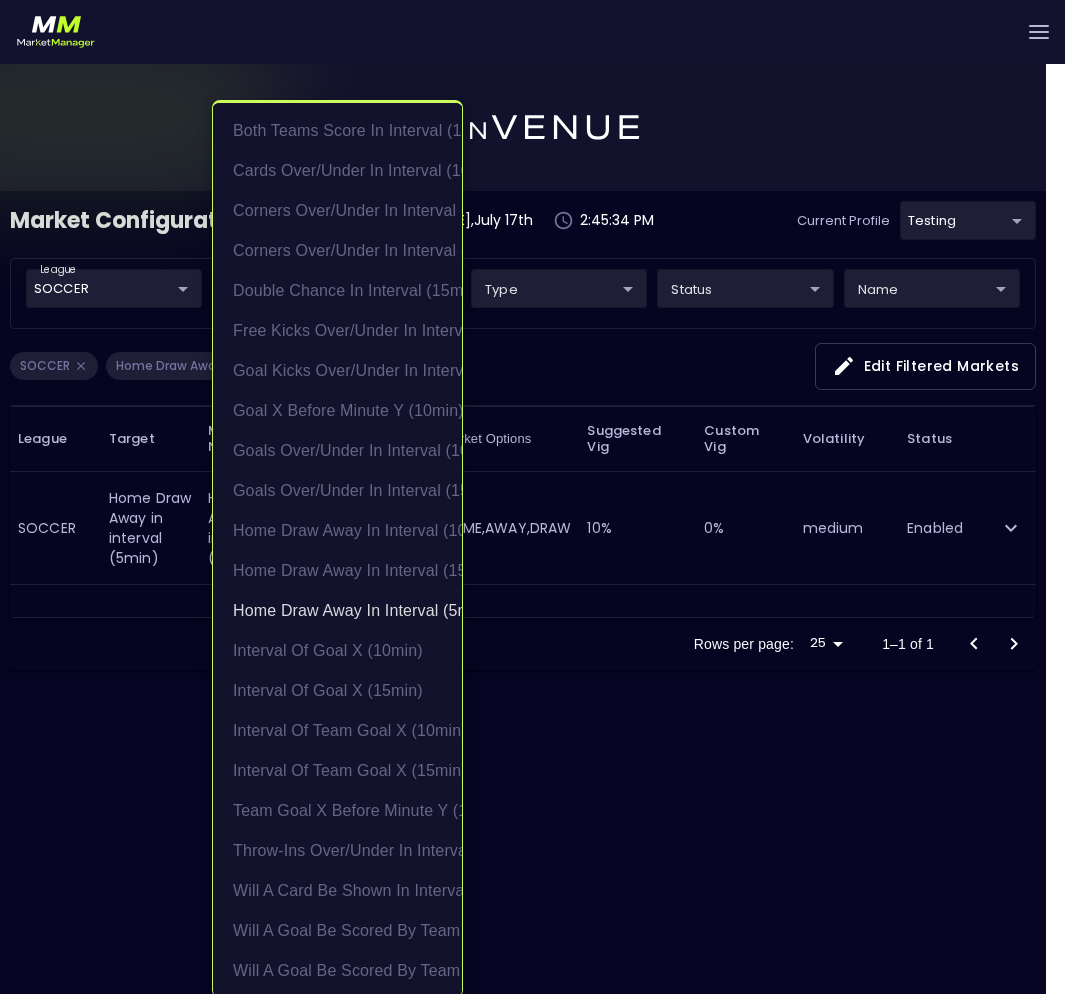 click at bounding box center [532, 497] 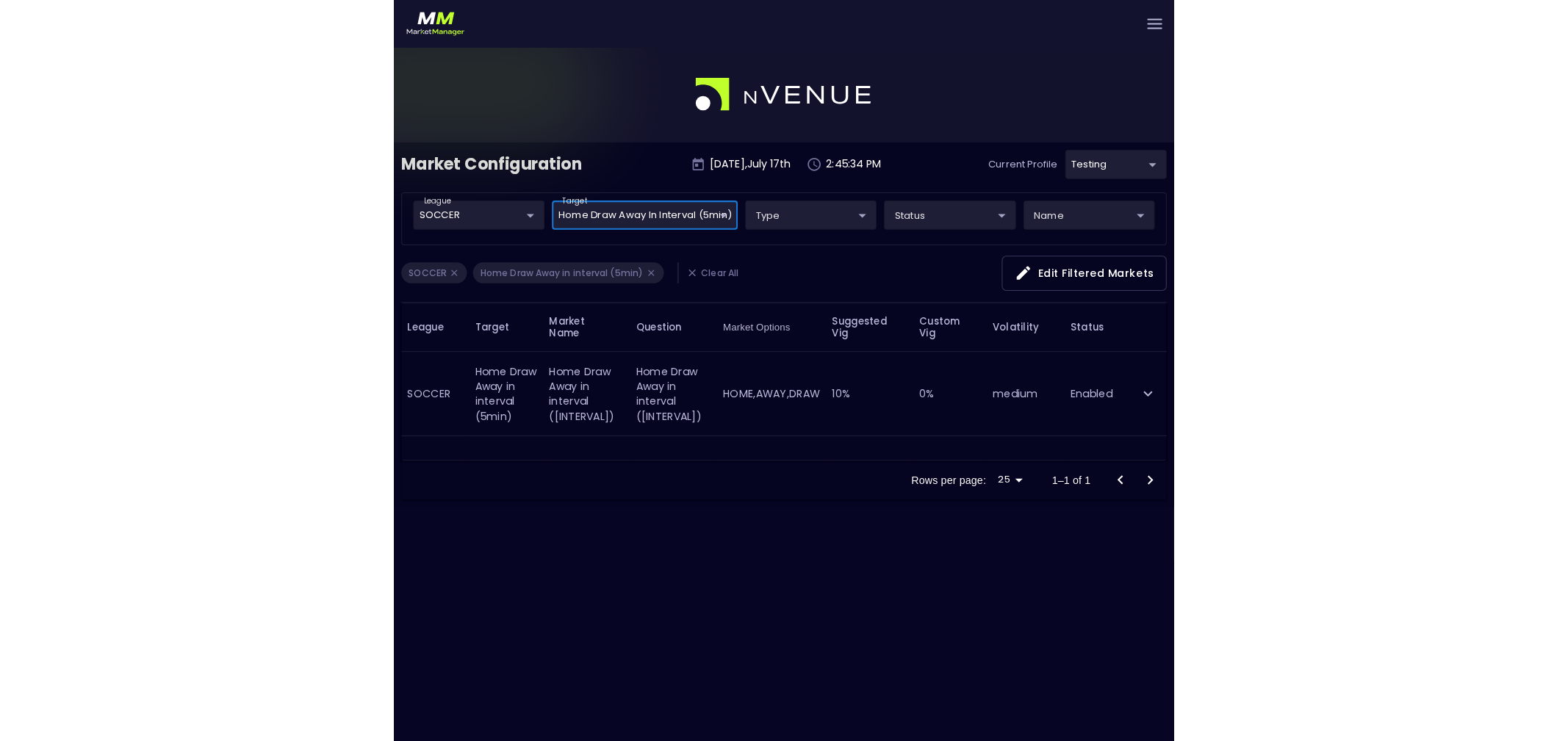 scroll, scrollTop: 0, scrollLeft: 0, axis: both 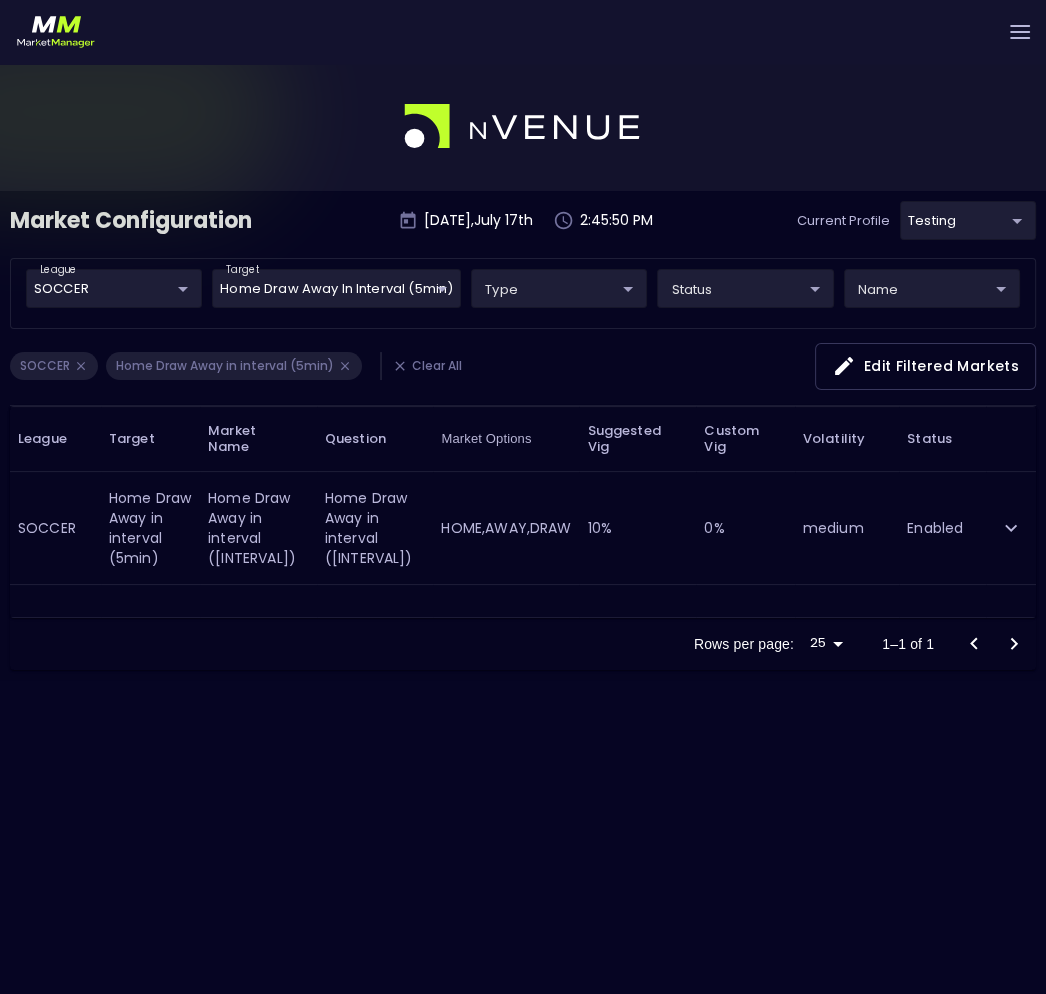 click at bounding box center [523, 126] 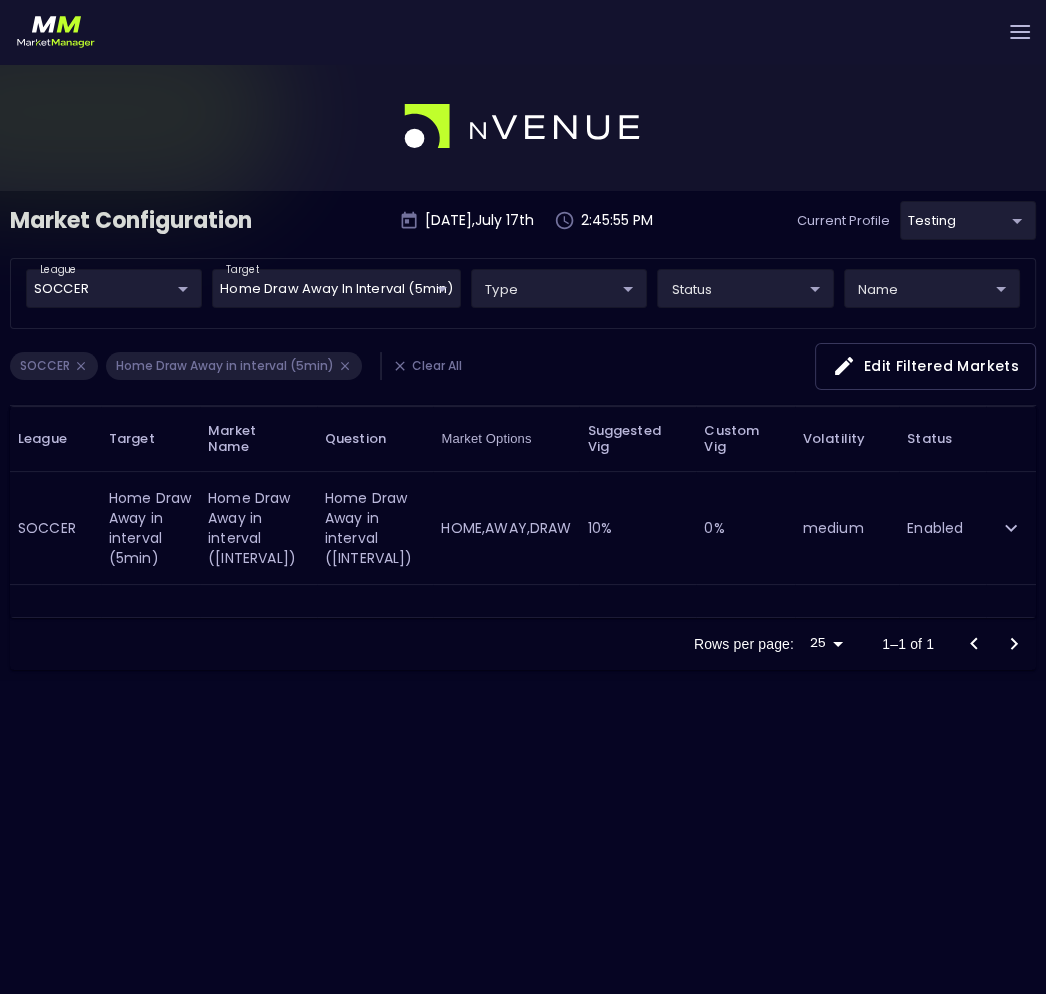 click on "HOME,AWAY,DRAW" at bounding box center (506, 527) 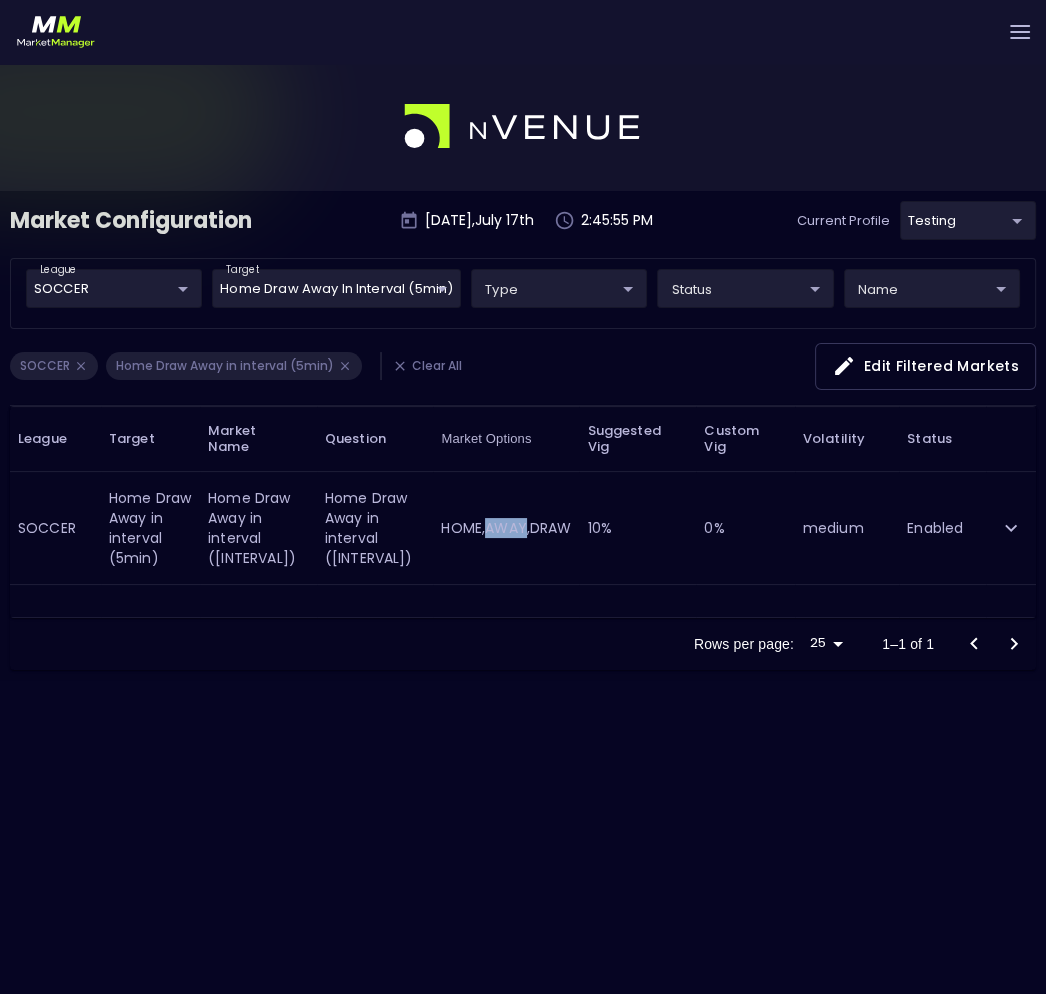 click on "HOME,AWAY,DRAW" at bounding box center [506, 527] 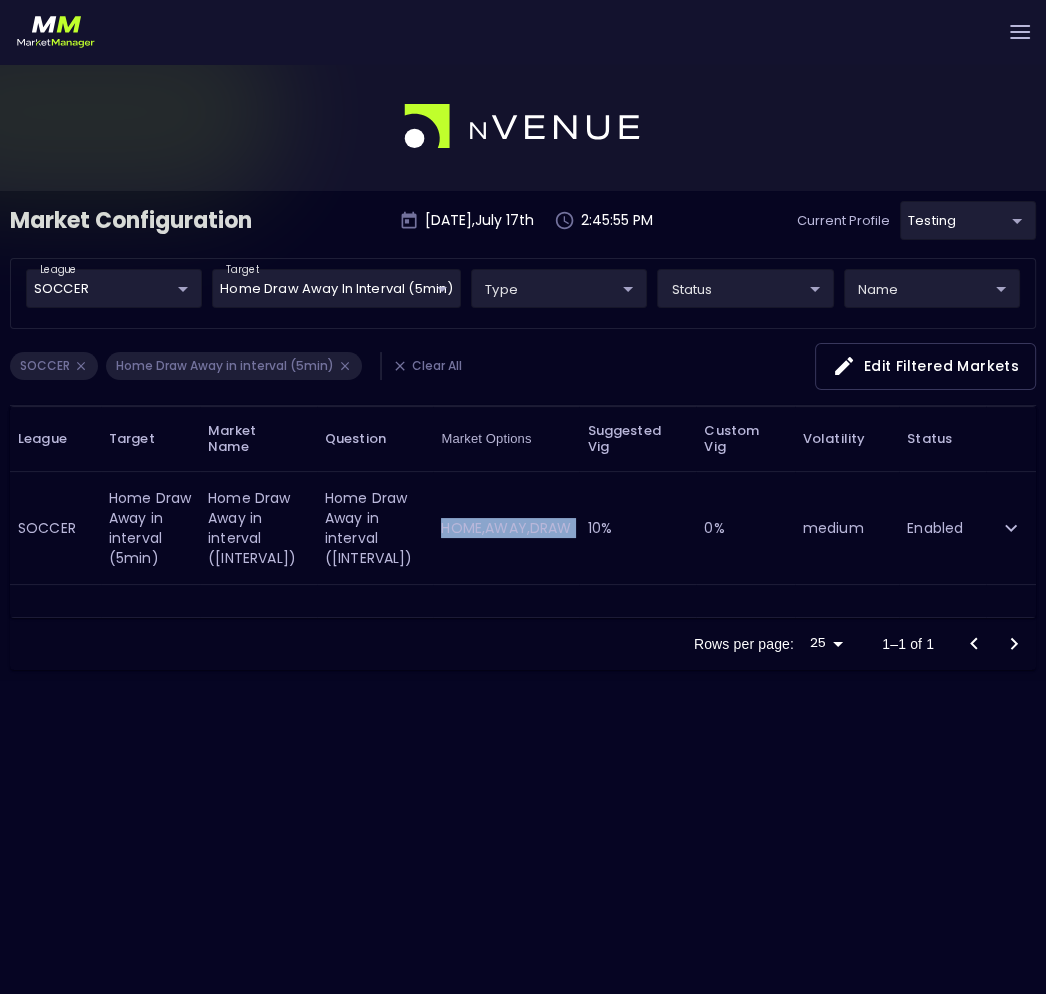 click on "HOME,AWAY,DRAW" at bounding box center [506, 527] 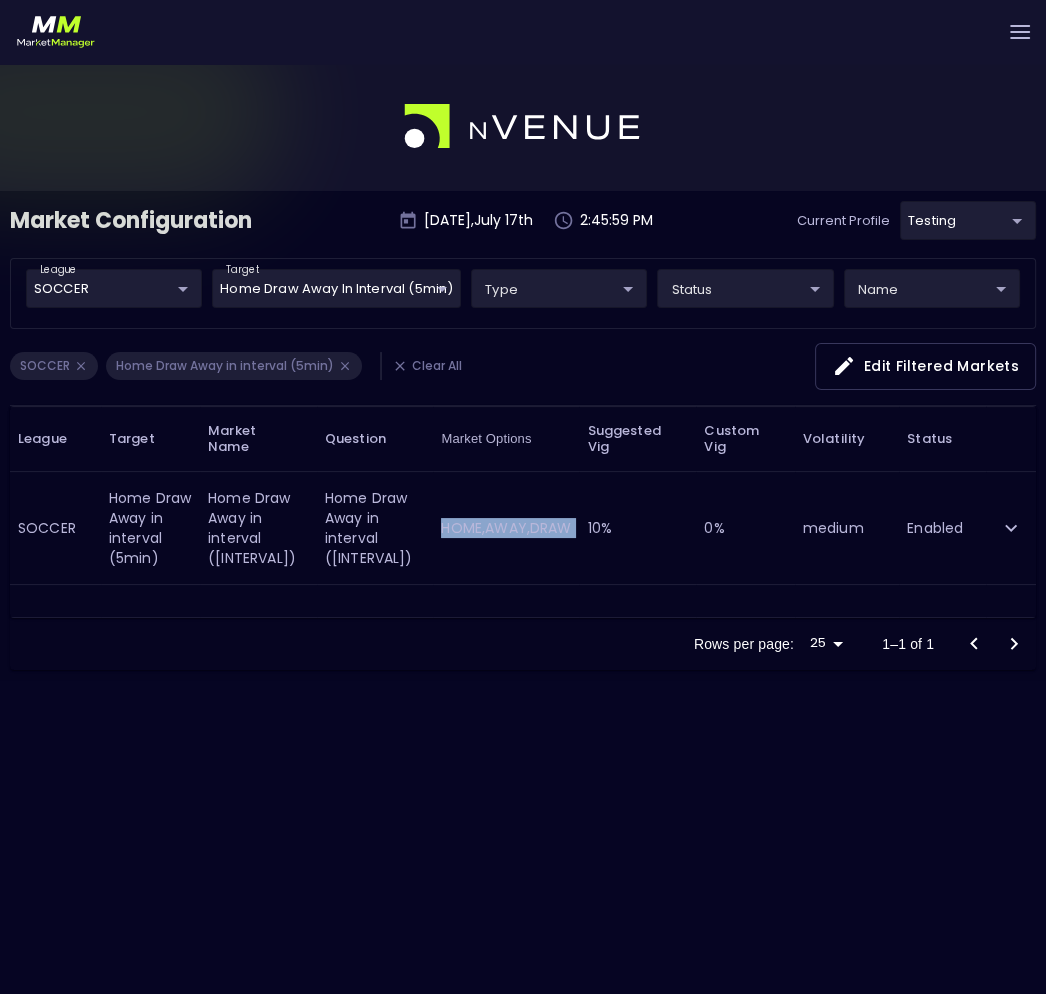 click on "HOME,AWAY,DRAW" at bounding box center (506, 527) 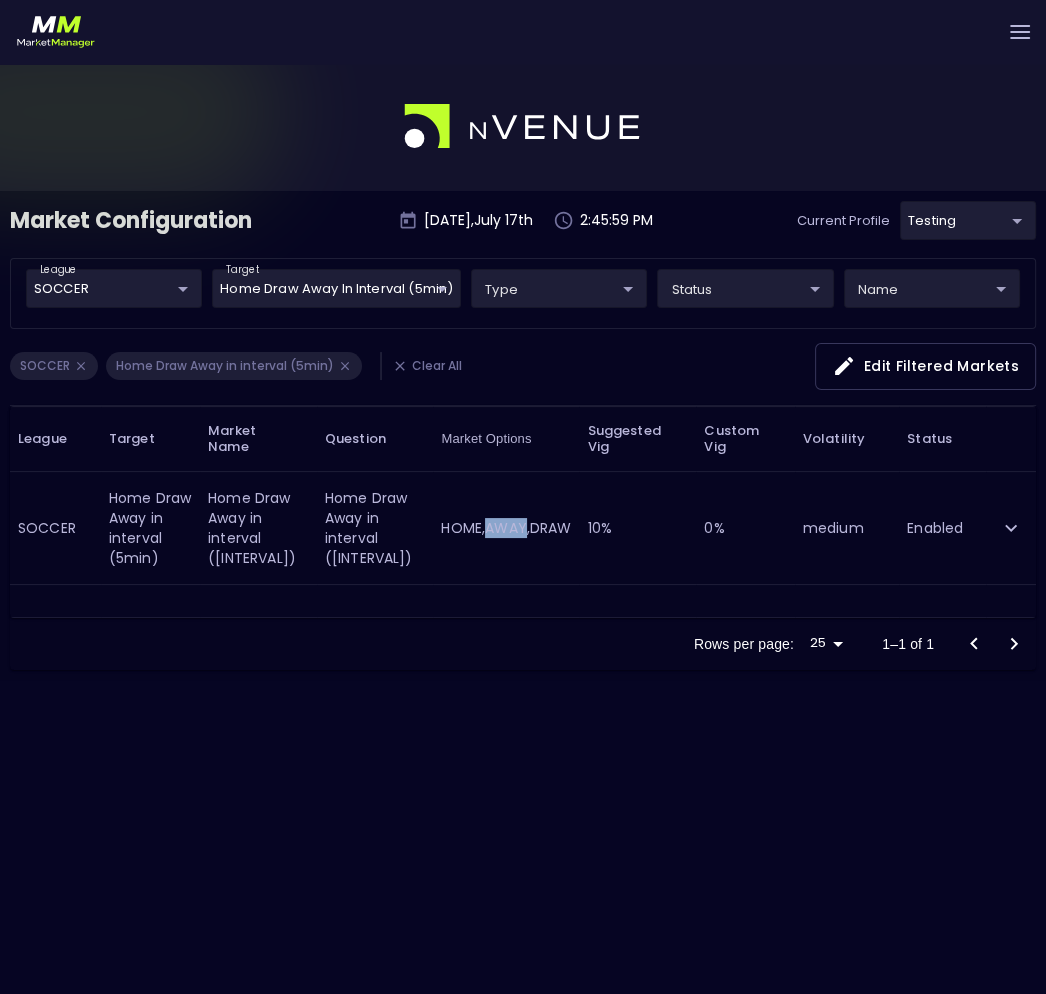 click on "HOME,AWAY,DRAW" at bounding box center [506, 527] 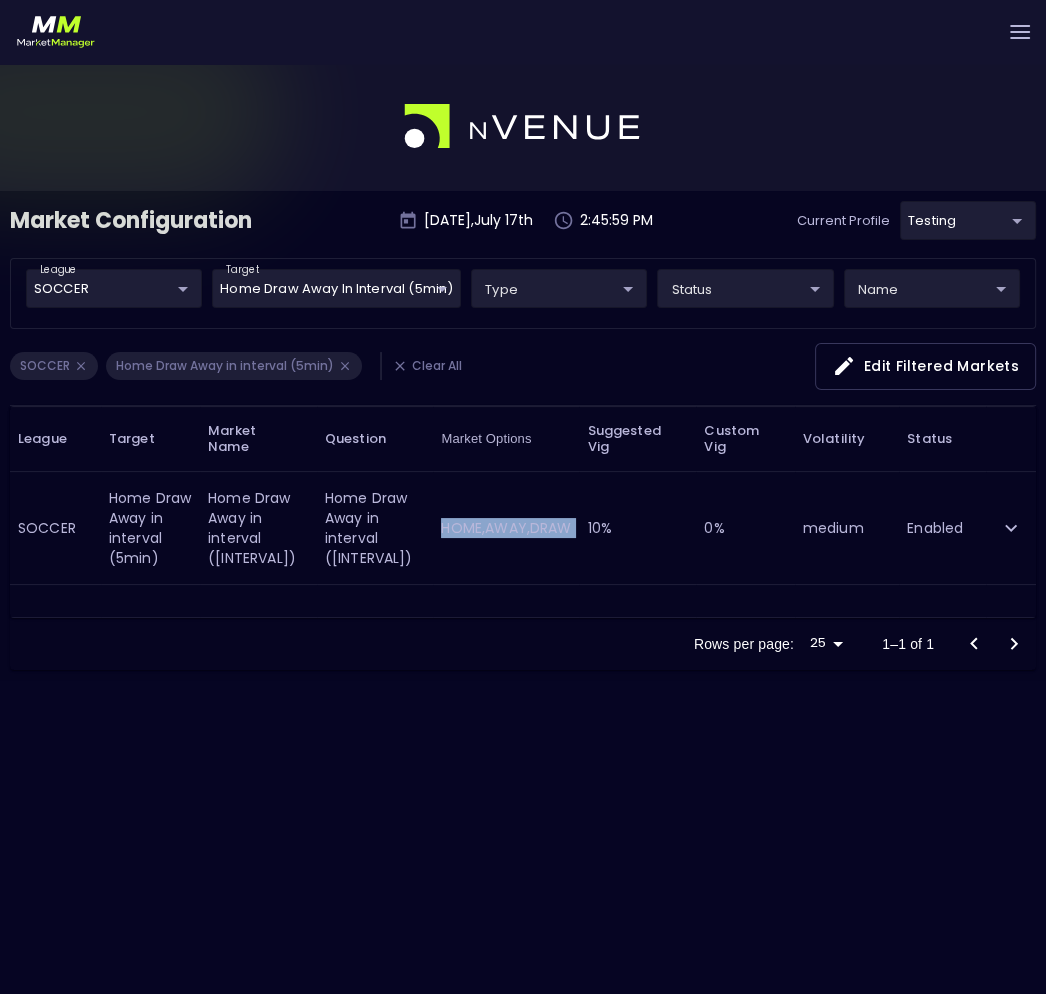 click on "HOME,AWAY,DRAW" at bounding box center (506, 527) 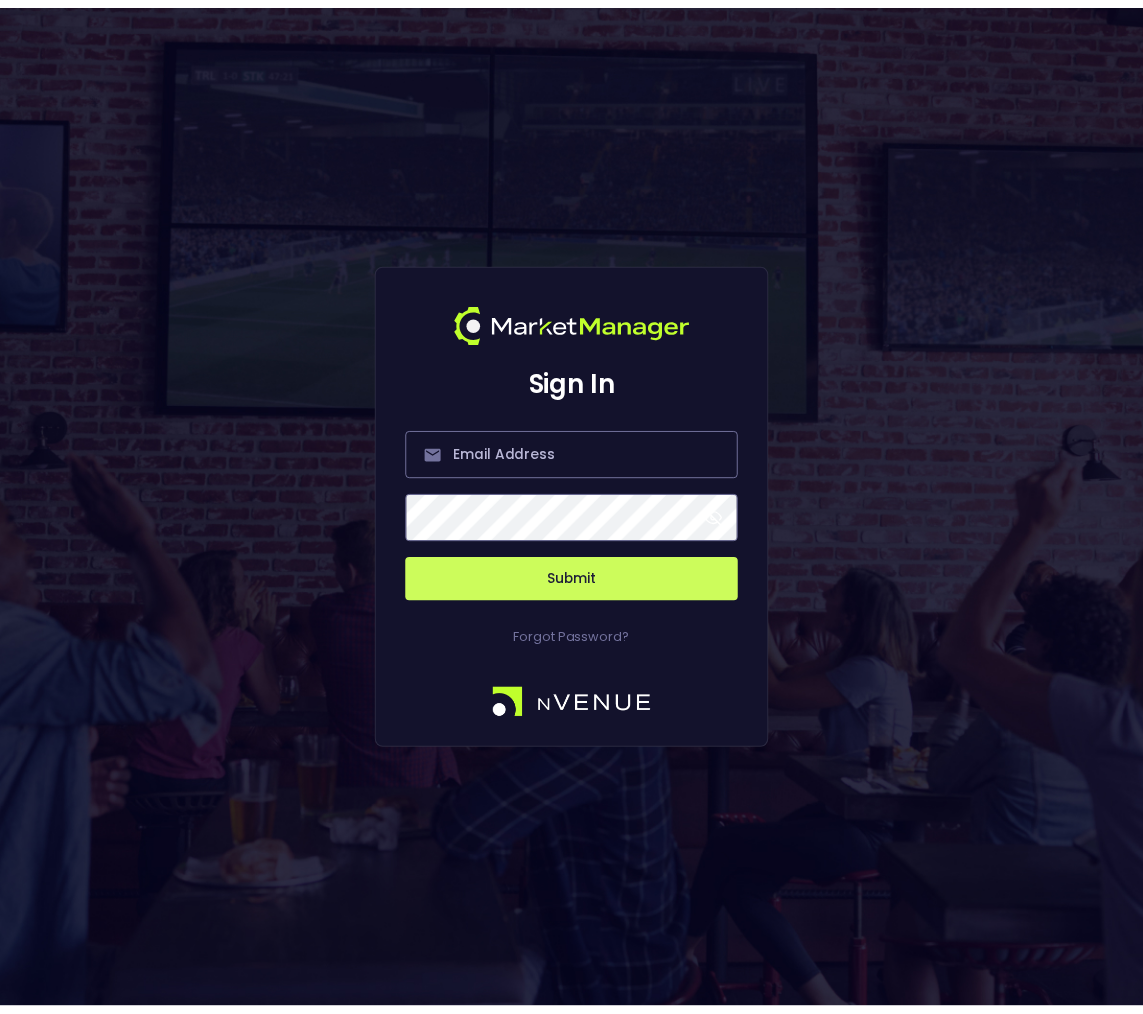 scroll, scrollTop: 0, scrollLeft: 0, axis: both 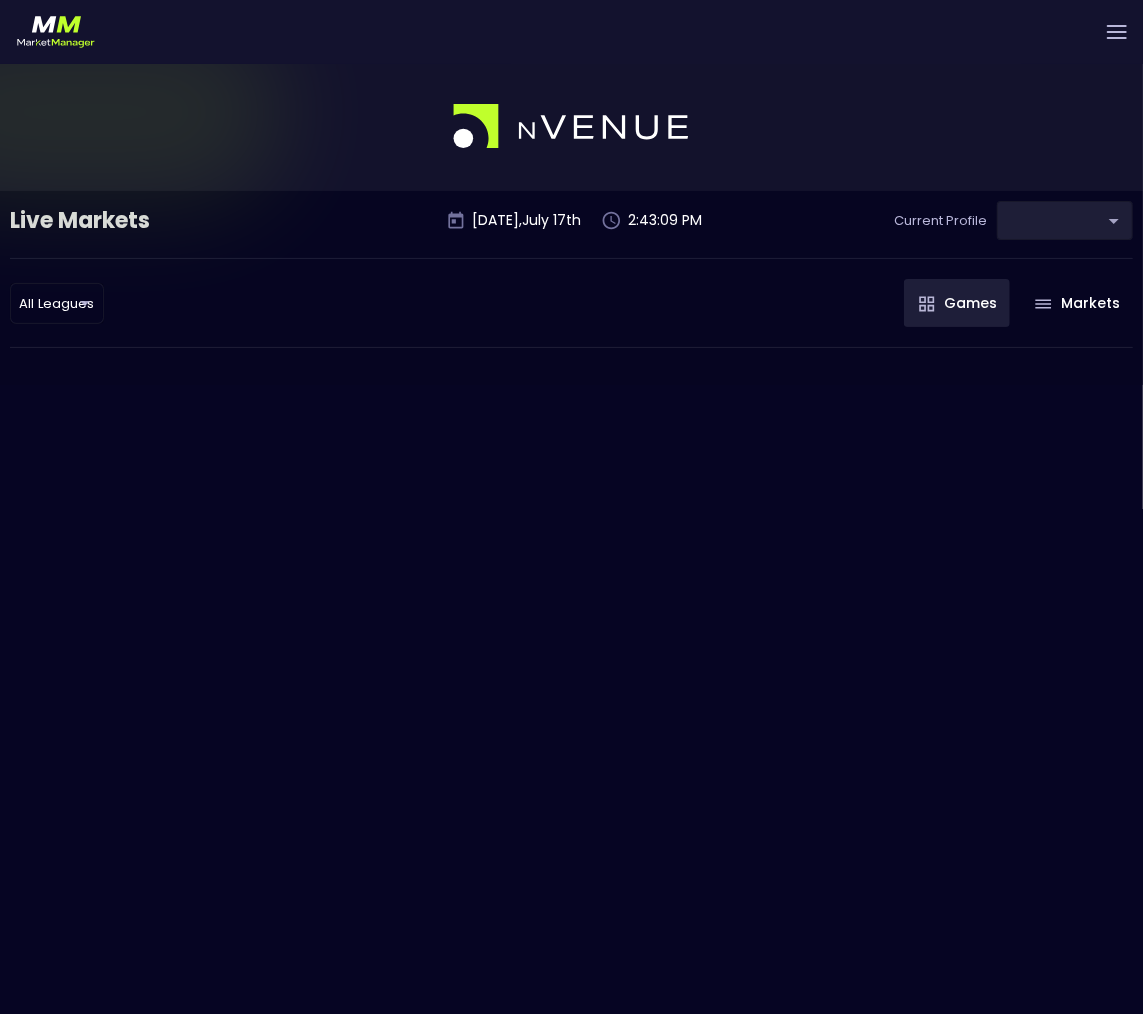 type on "d66ee90f-df8e-430e-a05c-aaf70ad95ad9" 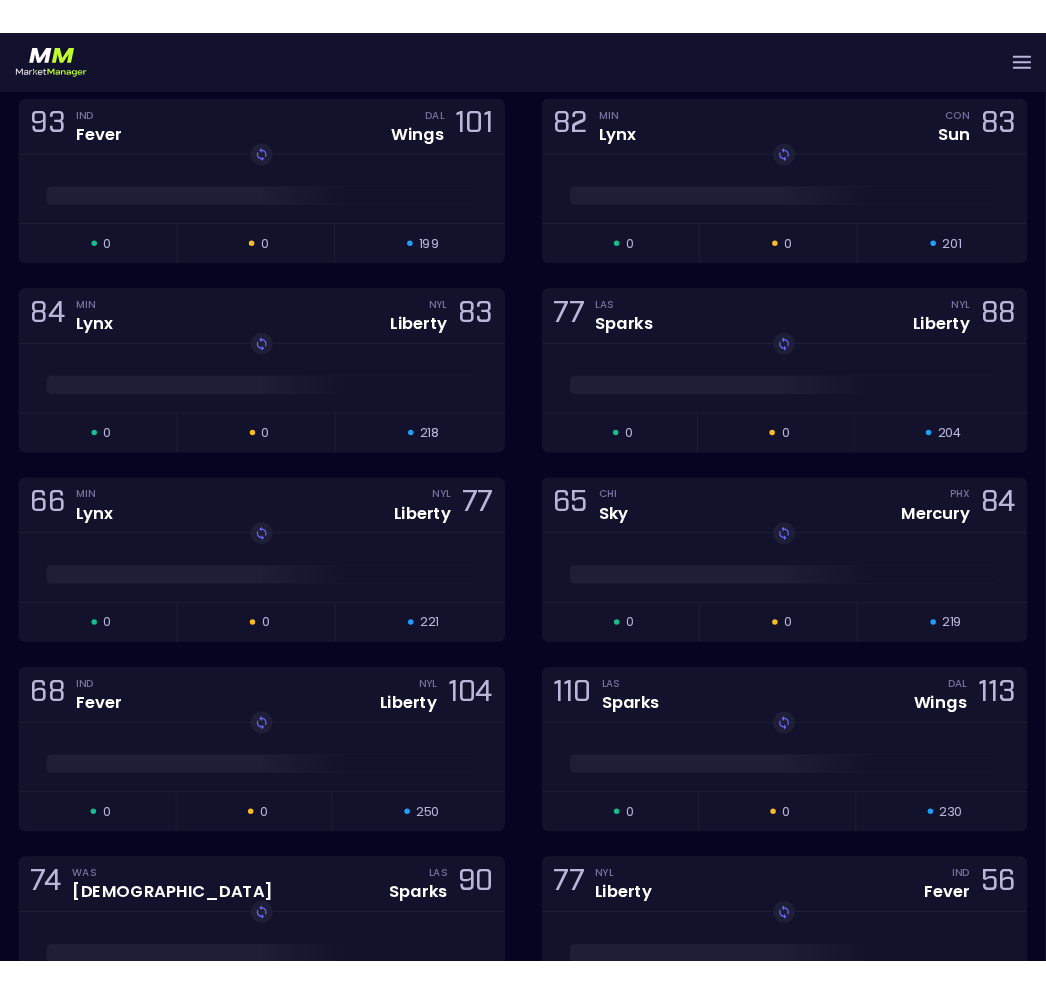 scroll, scrollTop: 1874, scrollLeft: 0, axis: vertical 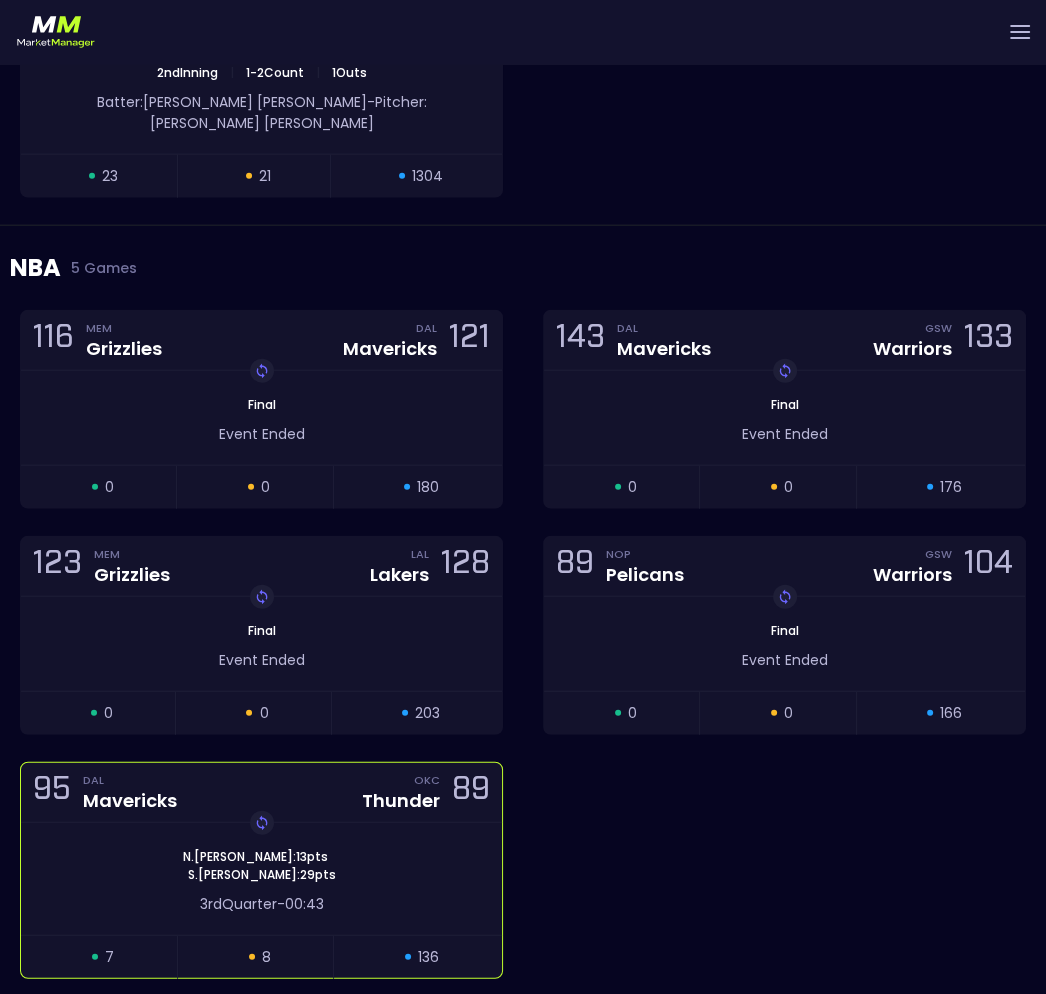 click on "Replay Game [PERSON_NAME] :  13  pts [PERSON_NAME] :  29  pts" at bounding box center [261, 866] 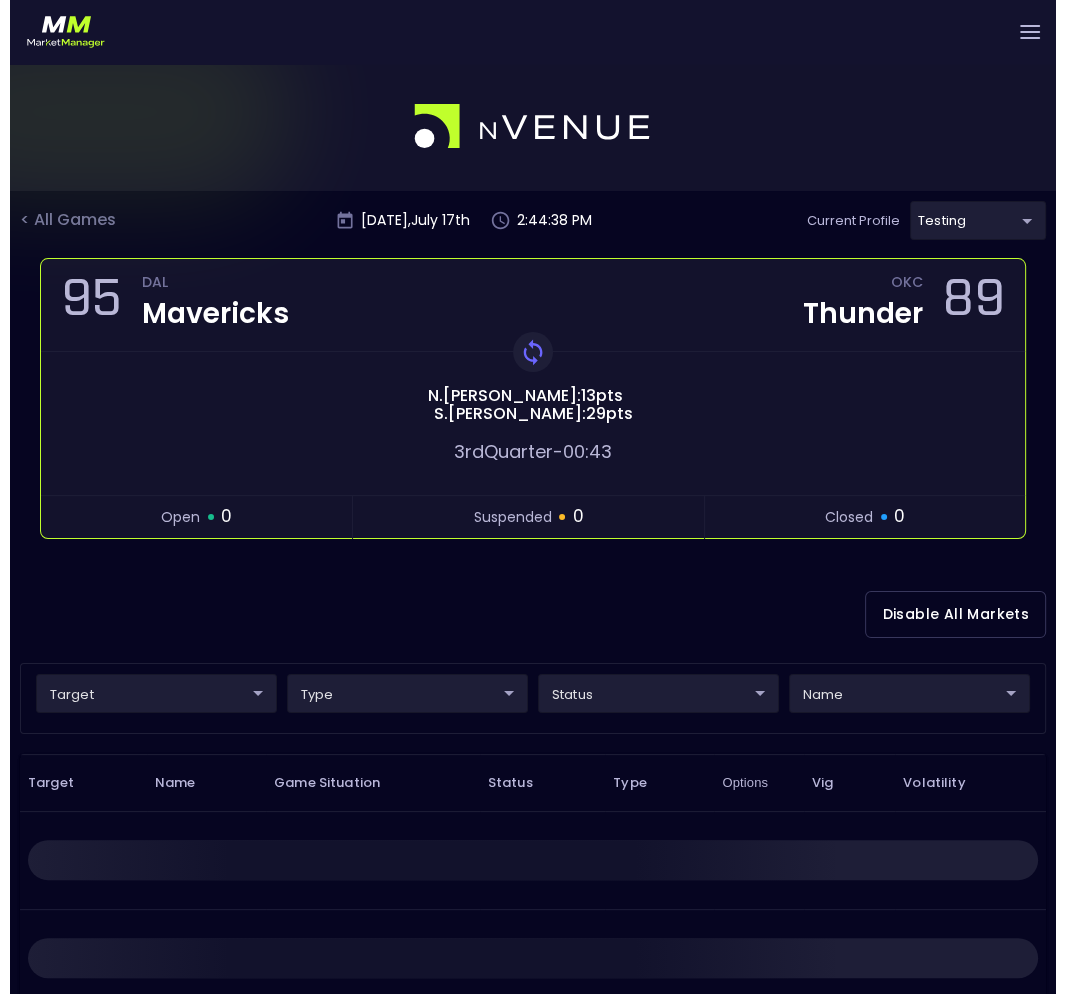 scroll, scrollTop: 0, scrollLeft: 0, axis: both 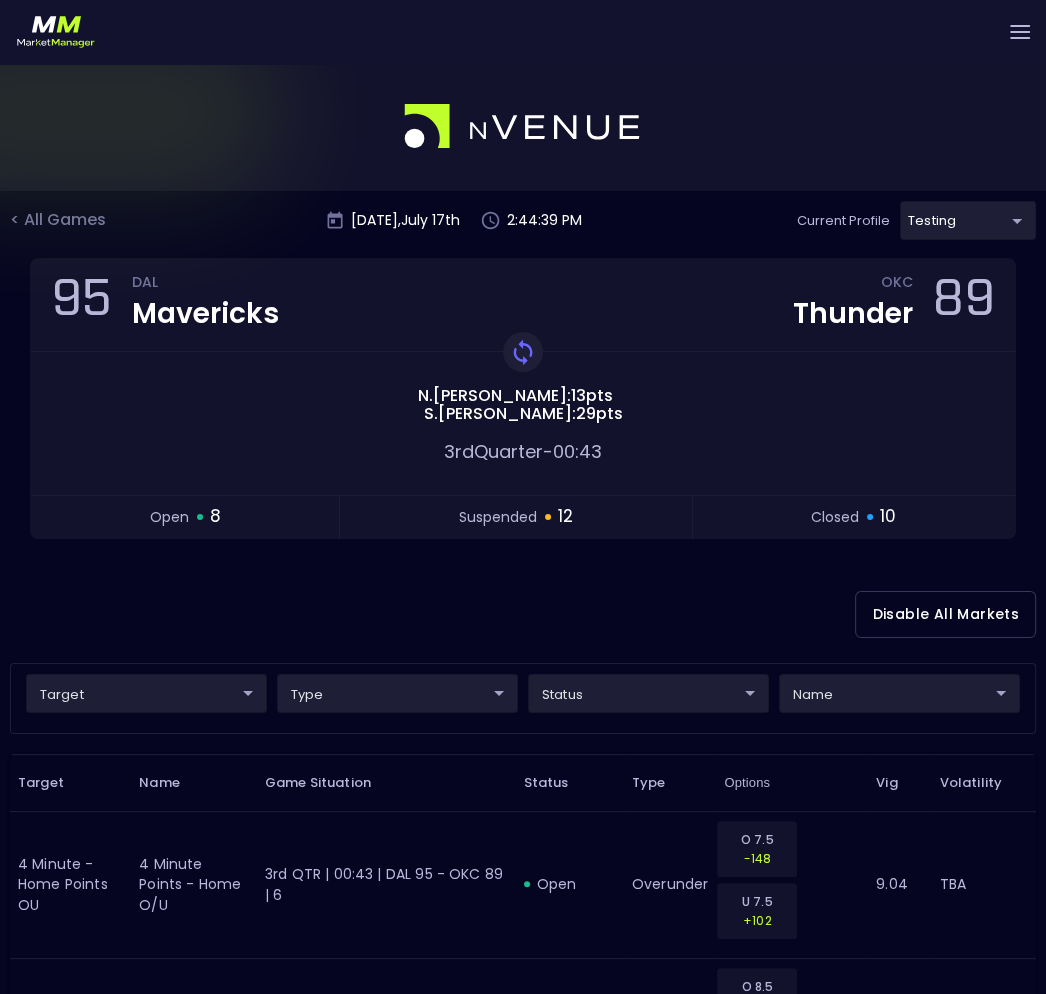 click on "Live Markets Market Configuration Profiles History [PERSON_NAME] nVenue Settings Support Logout   Version 1.31  Powered by nVenue < All Games [DATE] 2:44:39 PM Current Profile testing d66ee90f-df8e-430e-a05c-aaf70ad95ad9 Select Target Market Status Type Vig Volatility Options Close 95 DAL Mavericks OKC Thunder 89 Replay Game [PERSON_NAME] :  13  pts [PERSON_NAME] :  29  pts 3rd  Quarter  -  00:43 open 8 suspended 12 closed 10 Disable All Markets target ​ ​ type ​ ​ status ​ ​ name ​ ​ Target Name Game Situation Status Type Options Vig Volatility 4 Minute - Home Points OU 4 minute points - home O/U 3rd QTR | 00:43 | DAL 95 - OKC 89 | 6  open overunder O 7.5 -148 U 7.5 +102 9.04 TBA 4 Minute - Away Points OU 4 minute points - away O/U 3rd QTR | 00:43 | DAL 95 - OKC 89 | 7  open overunder O 8.5 +118 U 8.5 -170 8.5 TBA 4 Minute - Home Points 4 minute points - home 3rd QTR | 04:00 to 00:00 | DAL 95 - OKC 89 | 6  open group TP-LTE5 -10000 TP-06-08 -290 TP-09-11 +235 TBA" at bounding box center [523, 2448] 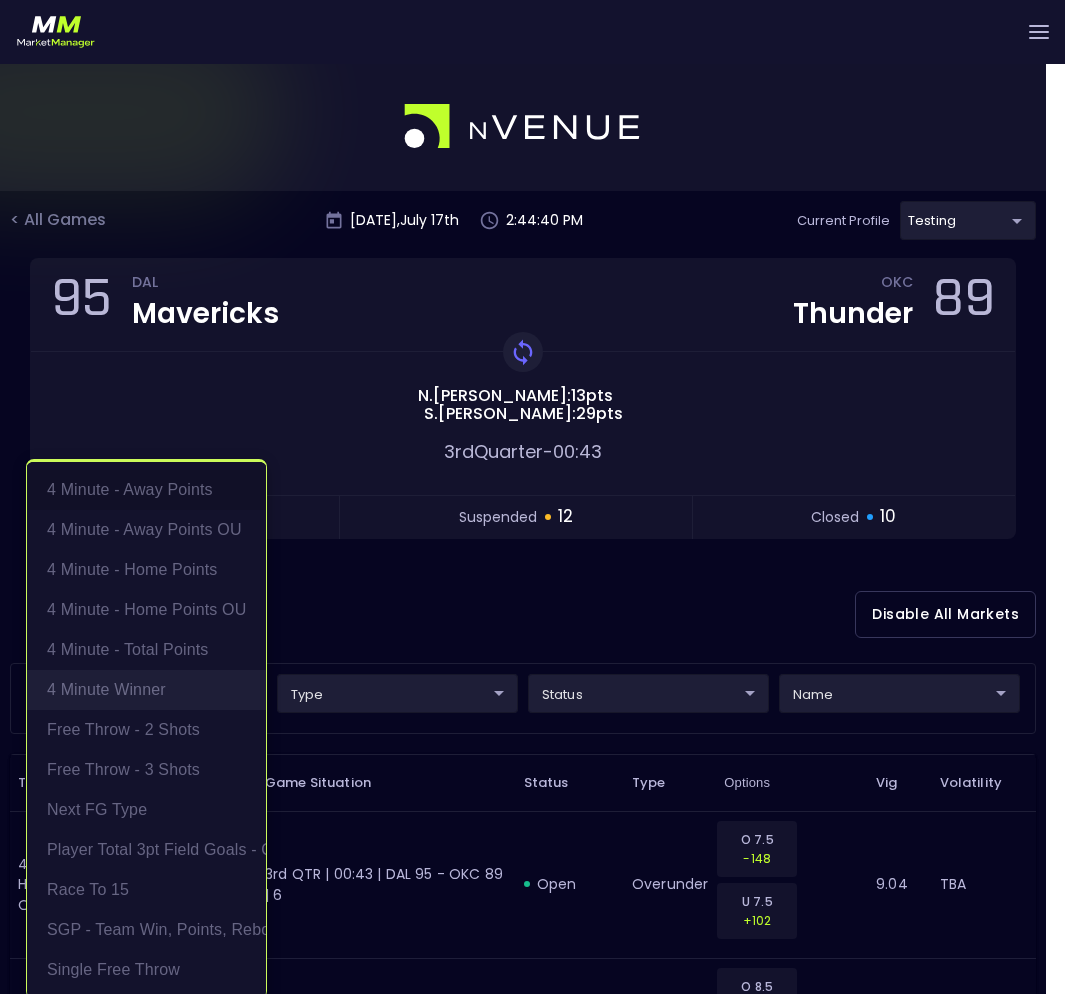 click on "4 Minute Winner" at bounding box center [146, 690] 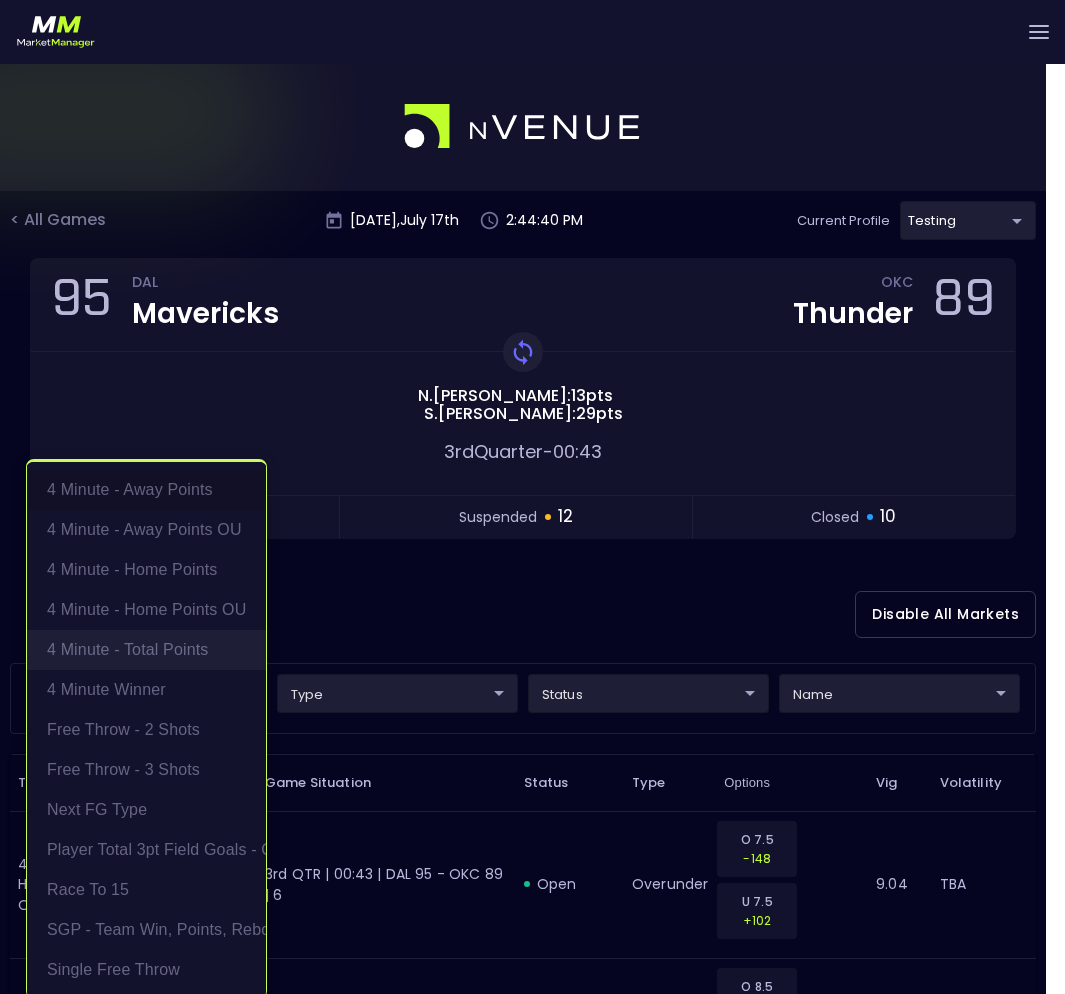 type on "4 Minute Winner" 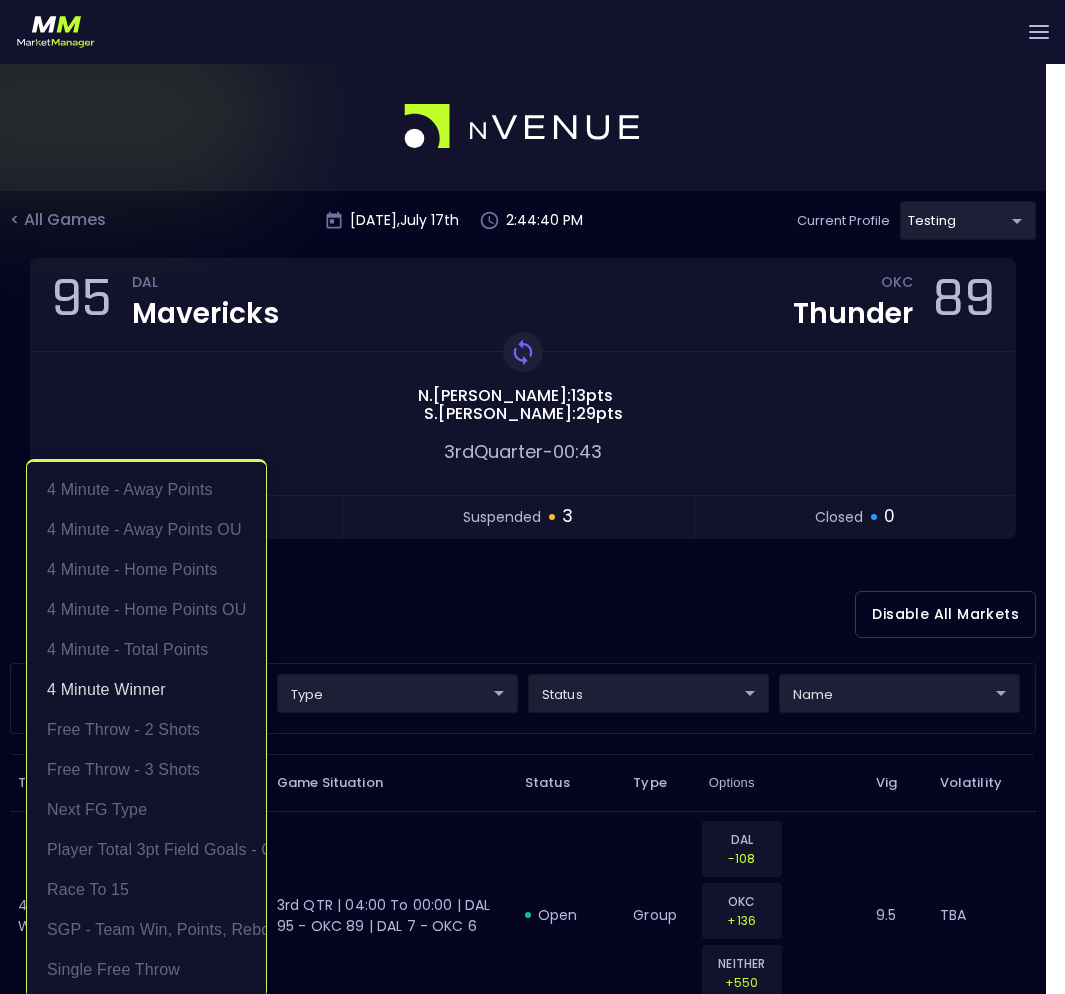 click at bounding box center [532, 497] 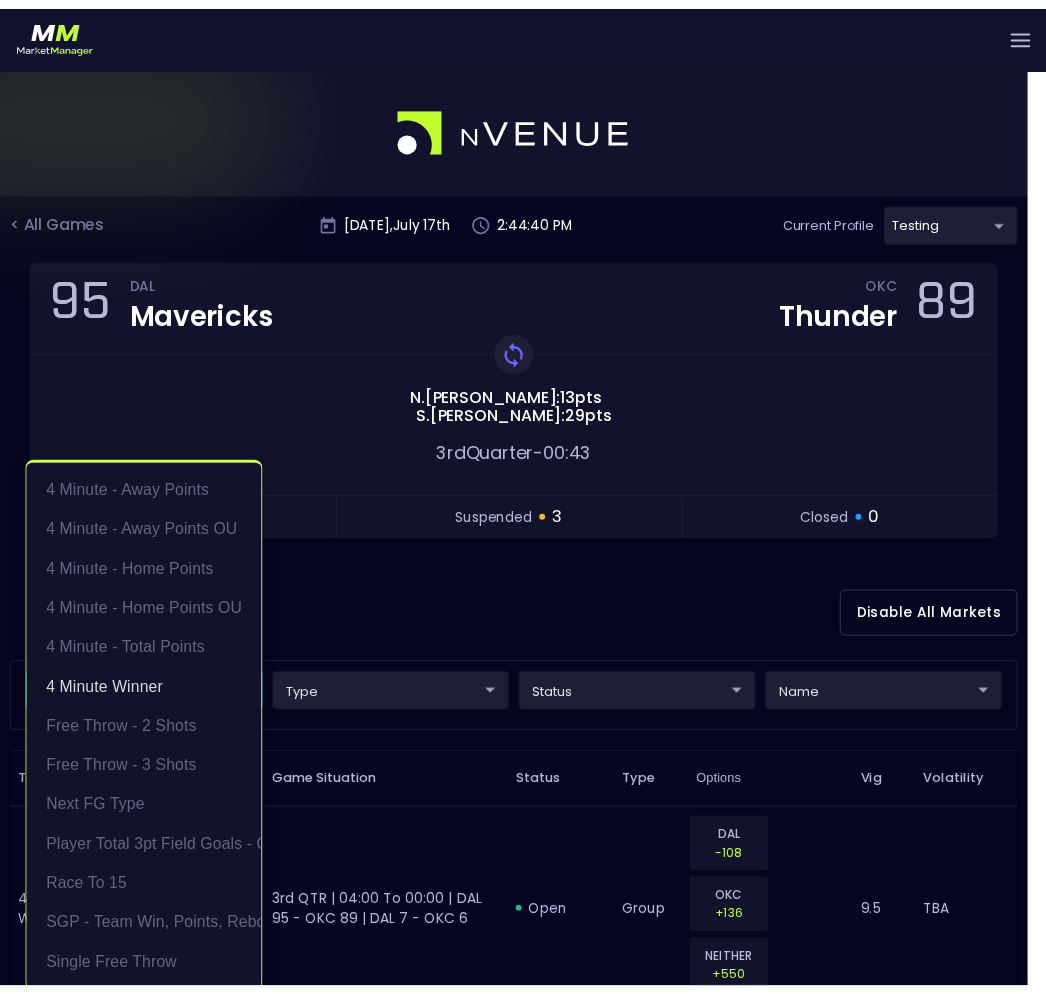 scroll, scrollTop: 3, scrollLeft: 0, axis: vertical 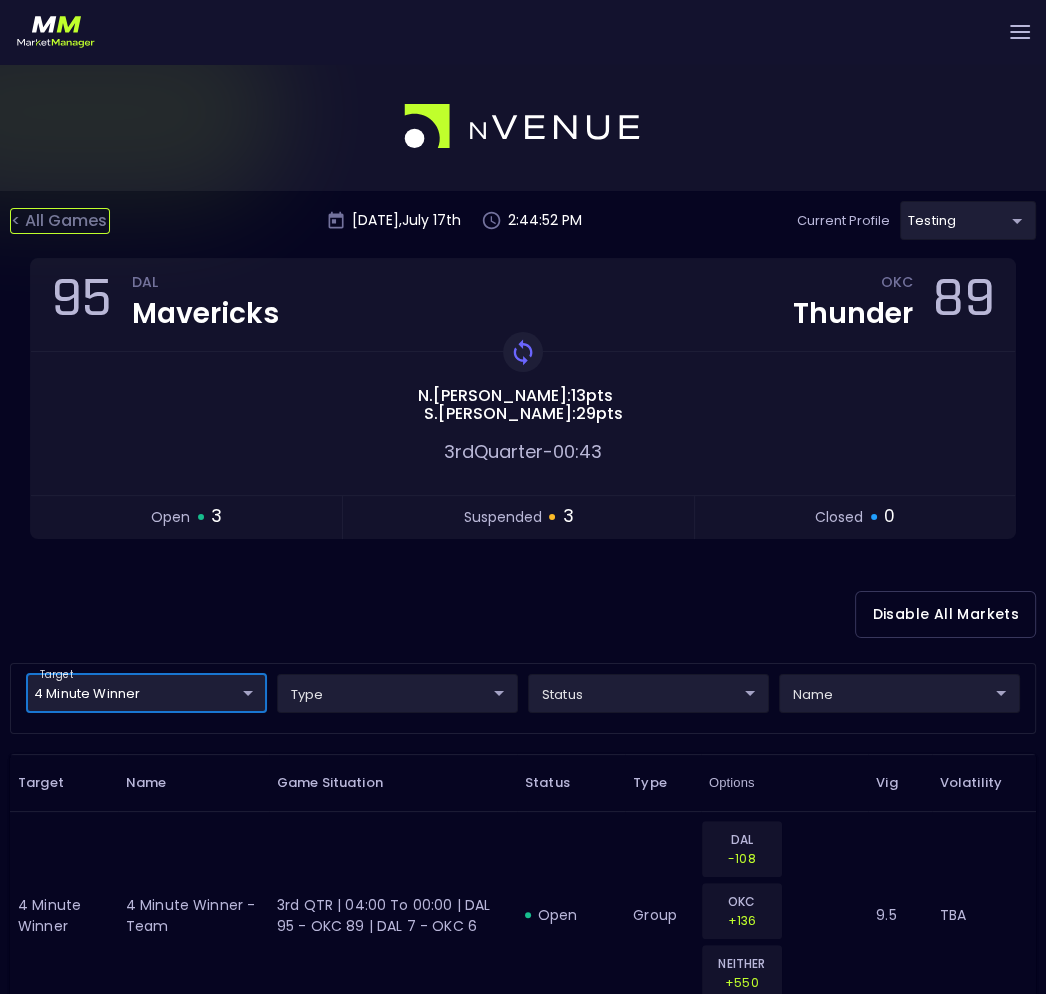 click on "< All Games" at bounding box center [60, 221] 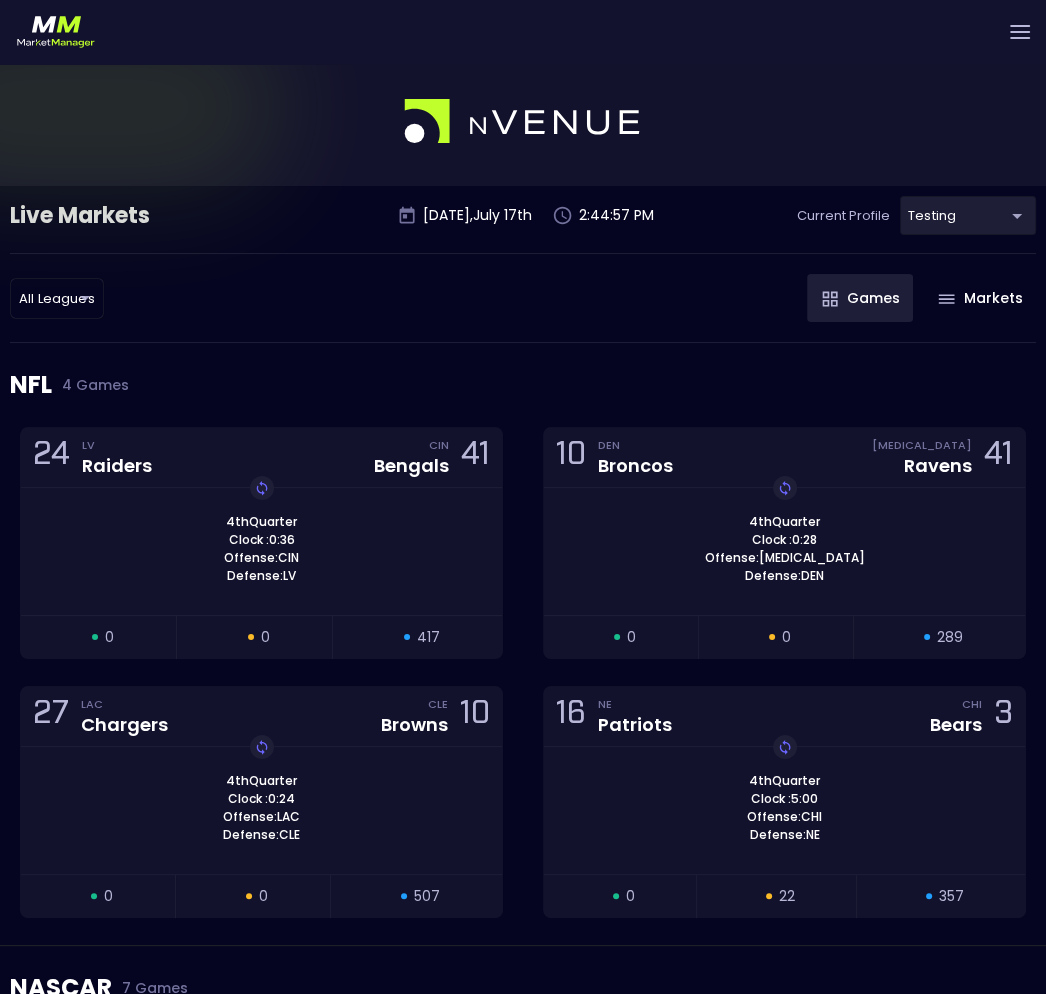 scroll, scrollTop: 0, scrollLeft: 0, axis: both 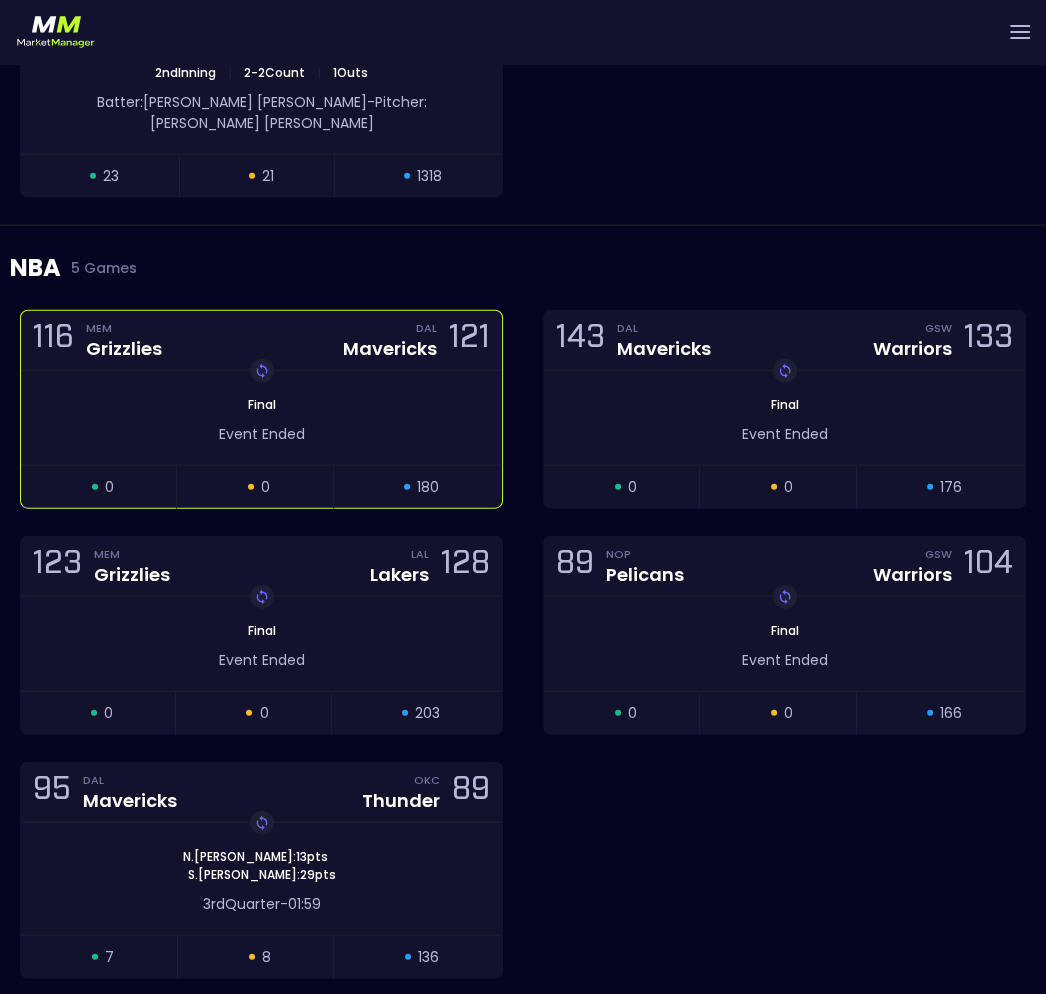 click on "Replay Game Final Event Ended" at bounding box center [261, 418] 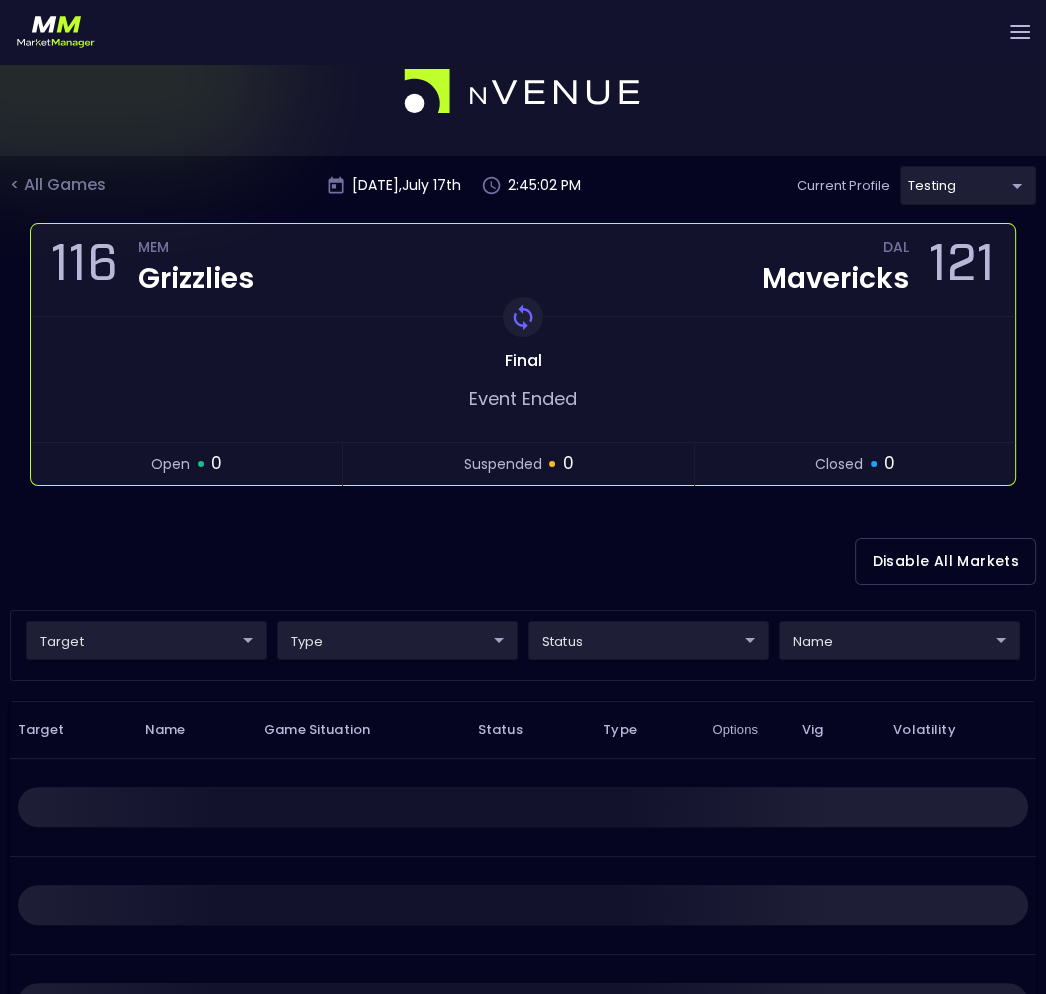 scroll, scrollTop: 0, scrollLeft: 0, axis: both 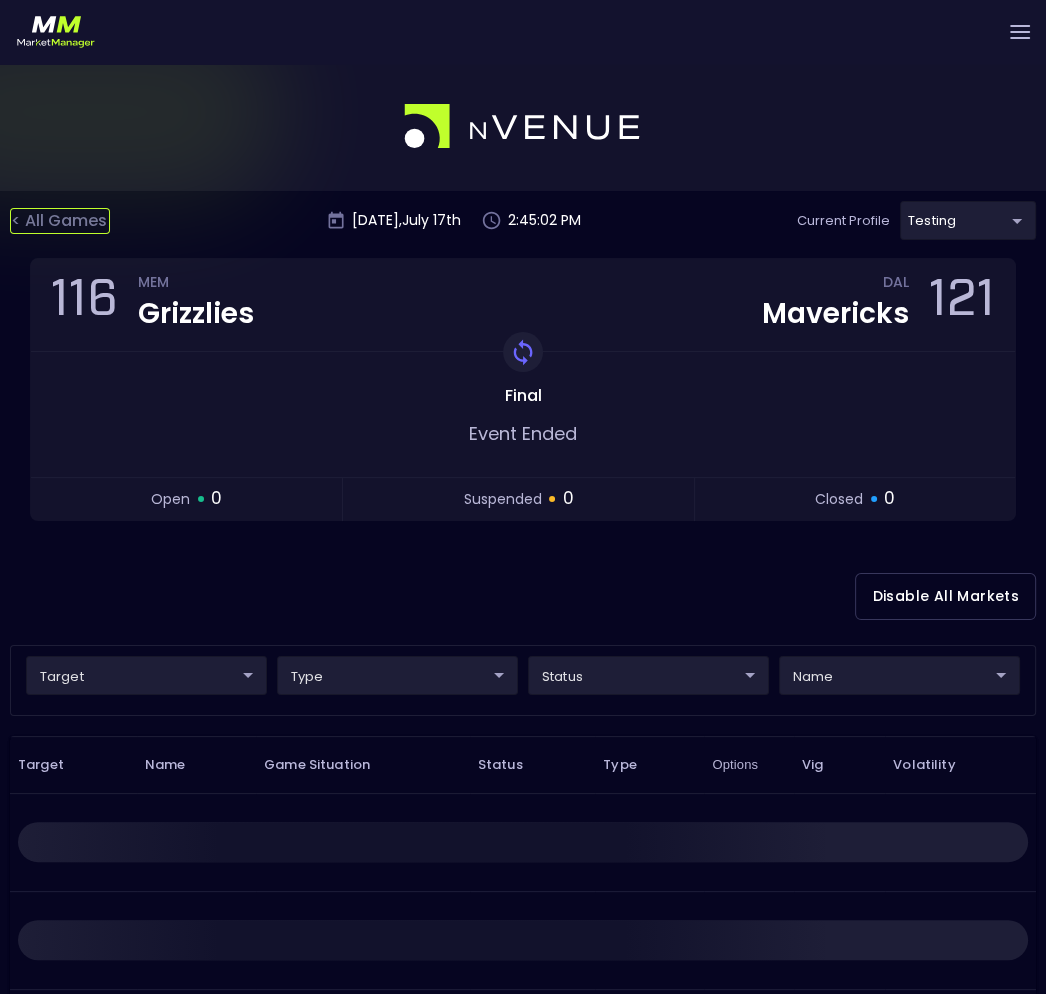click on "< All Games" at bounding box center (60, 221) 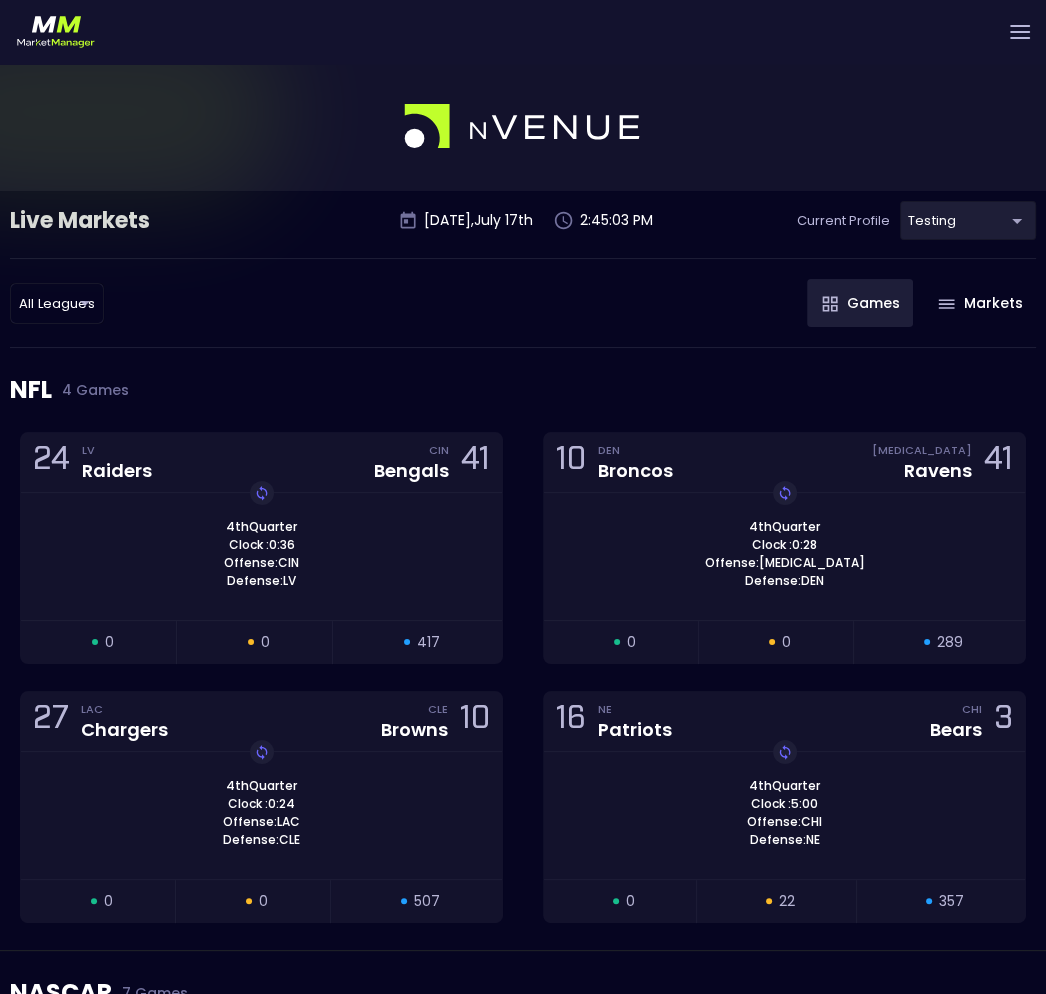 click on "Live Markets Market Configuration Profiles History [PERSON_NAME] nVenue Settings Support Logout   Version 1.31  Powered by nVenue Live Markets [DATE] 2:45:03 PM Current Profile testing d66ee90f-df8e-430e-a05c-aaf70ad95ad9 Select All Leagues all leagues ​  Games  Markets NFL   4   Games 24 LV Raiders CIN Bengals 41 4th  Quarter Clock :  0:36 Offense:  CIN Defense:  LV Replay Game open 0 suspended 0 closed 417 10 DEN Broncos [MEDICAL_DATA] Ravens 41 4th  Quarter Clock :  0:28 Offense:  [MEDICAL_DATA] Defense:  DEN Replay Game open 0 suspended 0 closed 289 27 LAC Chargers CLE Browns 10 4th  Quarter Clock :  0:24 Offense:  LAC Defense:  CLE Replay Game open 0 suspended 0 closed 507 16 NE Patriots CHI Bears 3 4th  Quarter Clock :  5:00 Offense:  CHI Defense:  NE Replay Game open 0 suspended 22 closed 357 NASCAR   7   Games [GEOGRAPHIC_DATA] 165 From  [GEOGRAPHIC_DATA]  3  - Lap  30 / 30 Race Lap  75 / 75 Replay Game Final Event Ended open 0 suspended 0 closed 13 Quaker State 400 Available at [GEOGRAPHIC_DATA] From  Stage  3" at bounding box center (523, 2504) 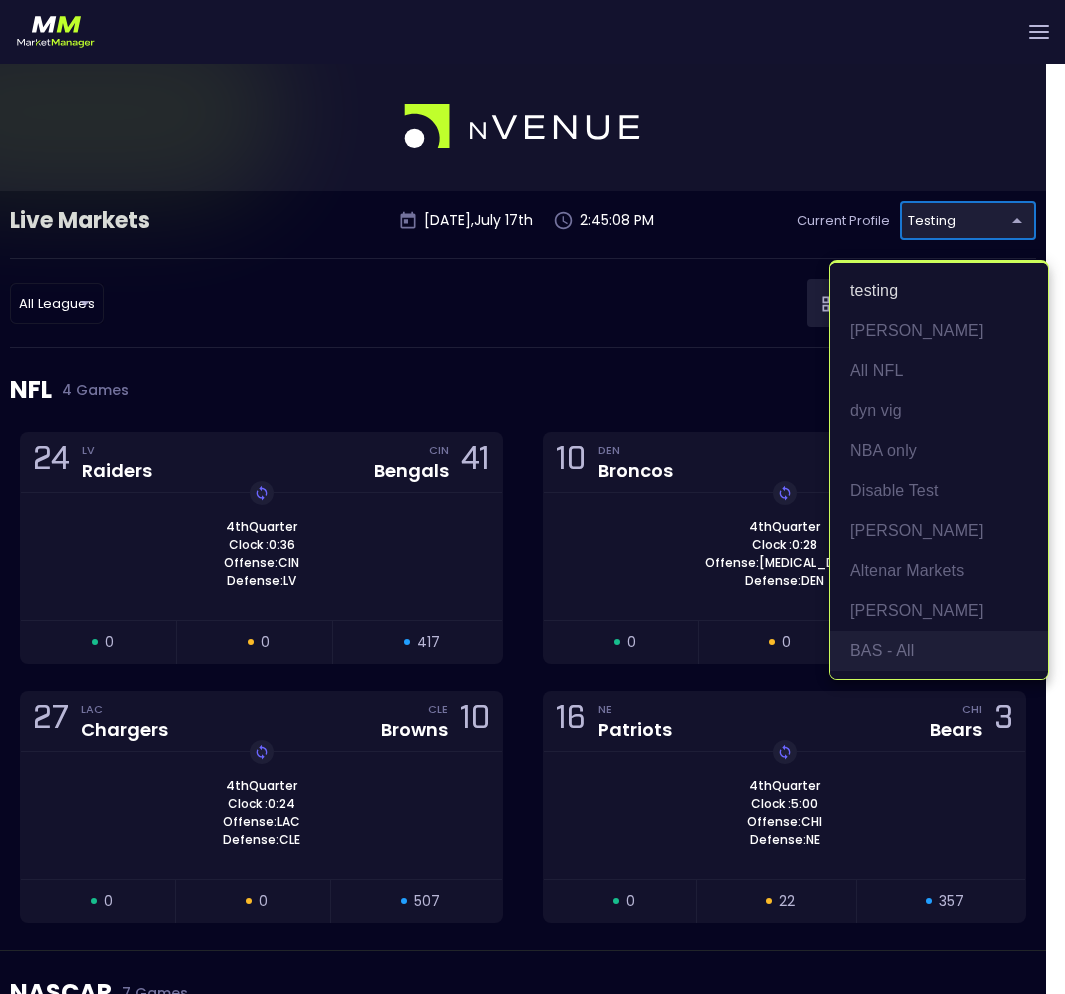 click on "BAS - All" at bounding box center [939, 651] 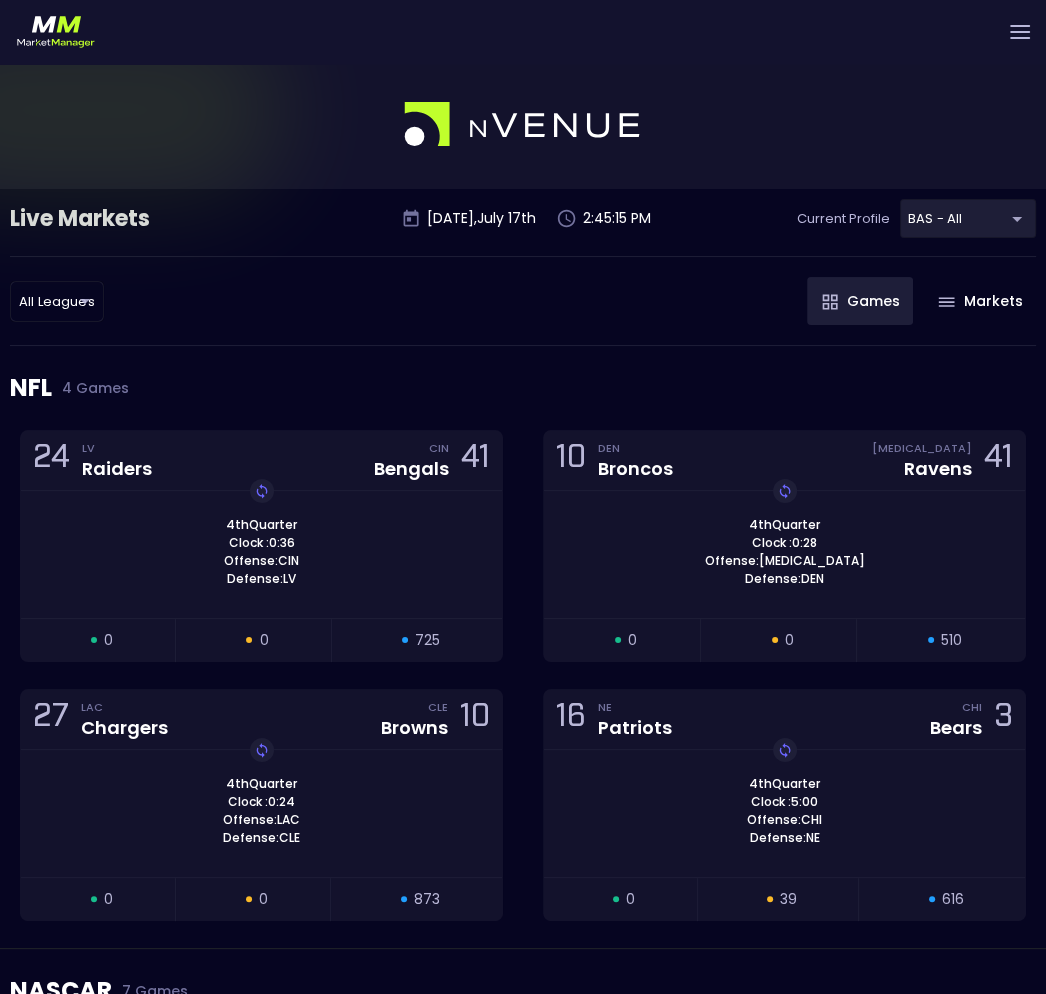 scroll, scrollTop: 0, scrollLeft: 0, axis: both 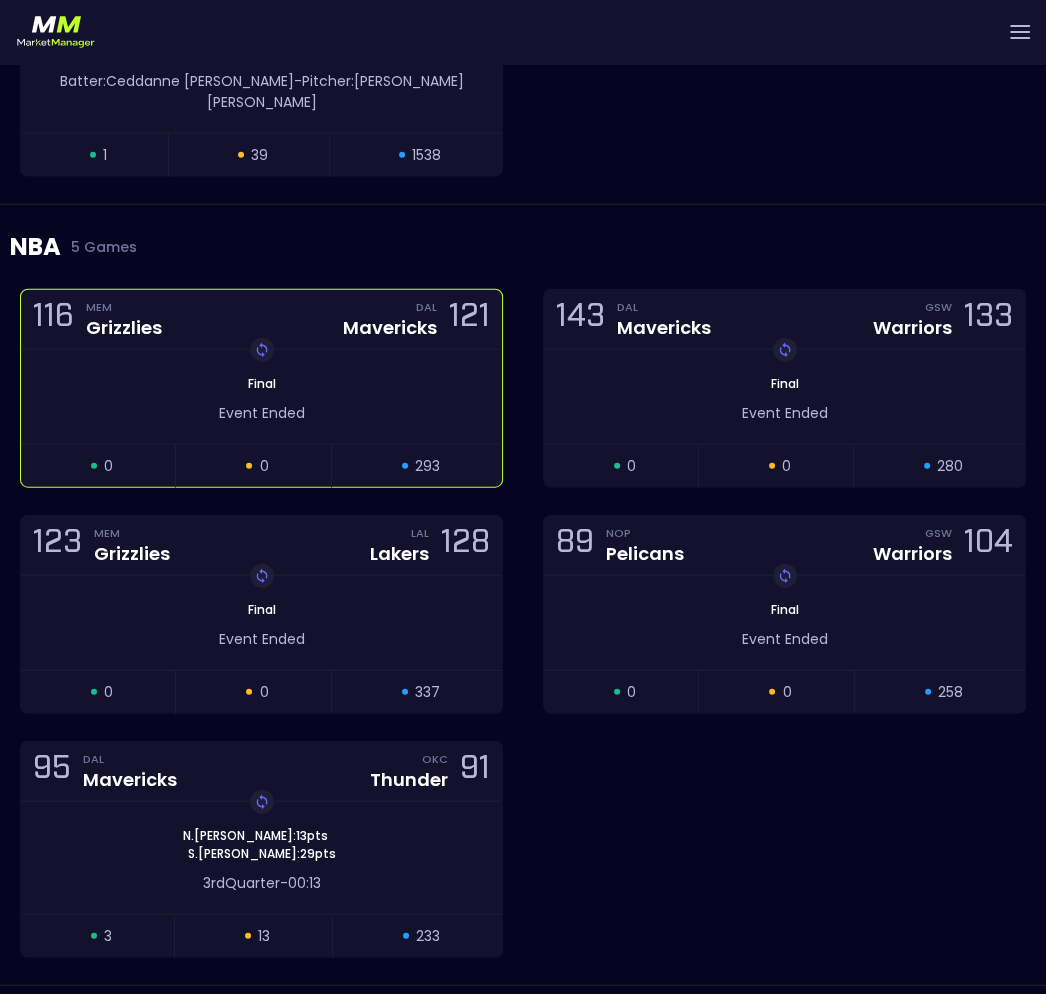 click on "Replay Game Final Event Ended" at bounding box center (261, 397) 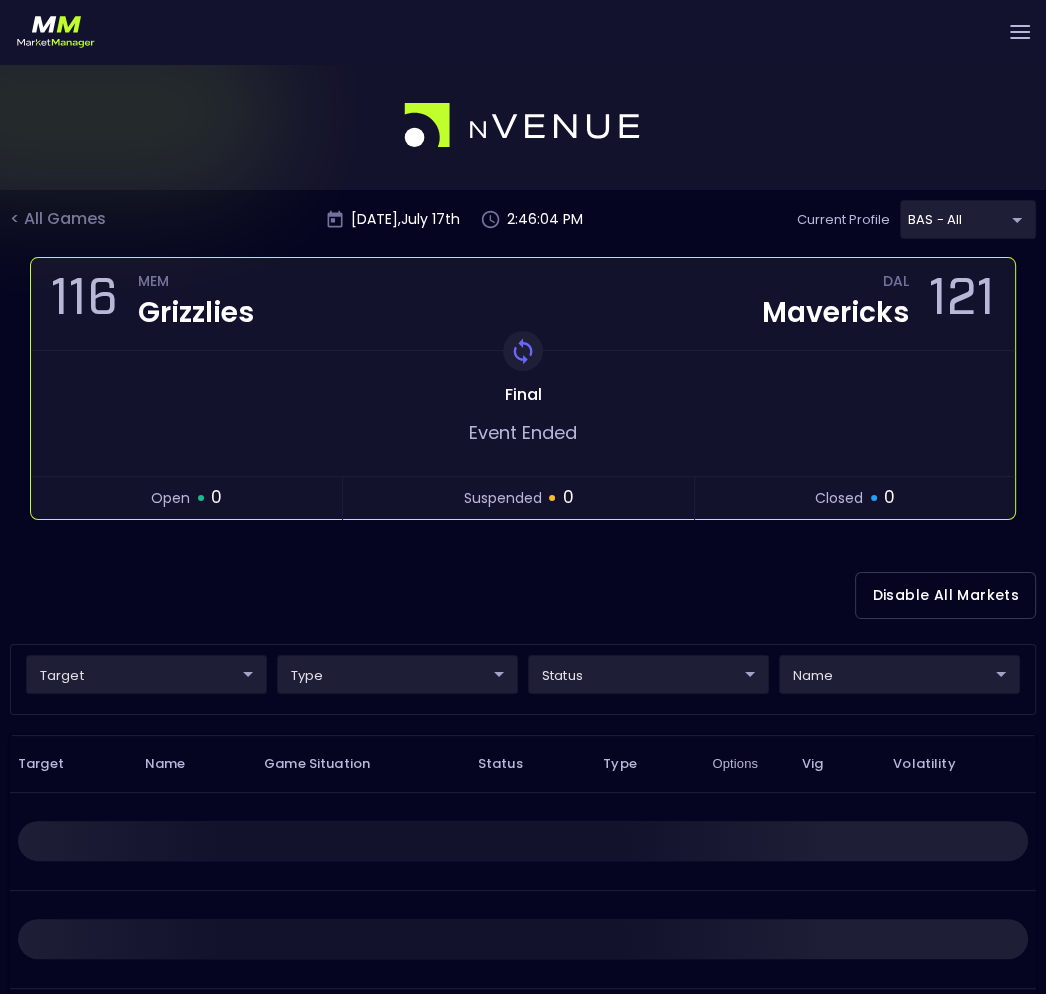 scroll, scrollTop: 0, scrollLeft: 0, axis: both 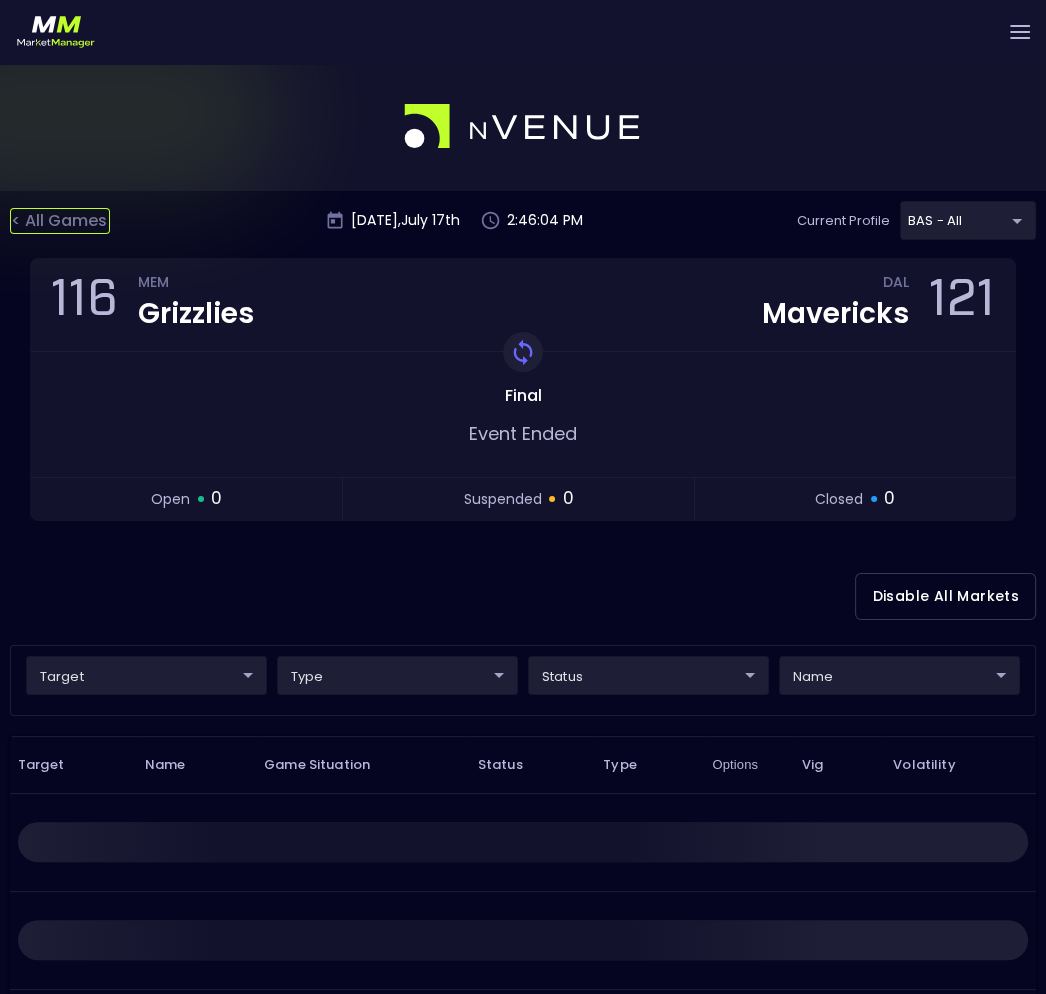 click on "< All Games" at bounding box center [60, 221] 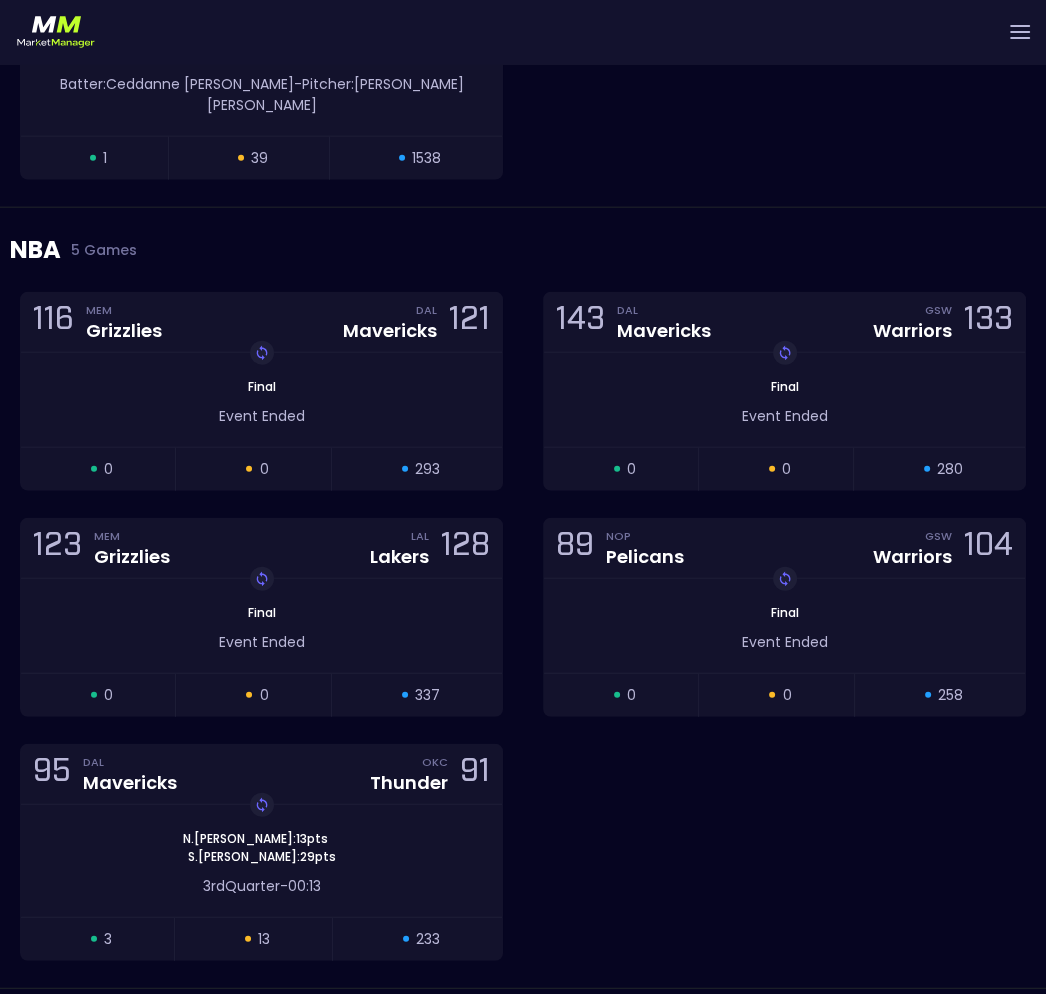 scroll, scrollTop: 3902, scrollLeft: 0, axis: vertical 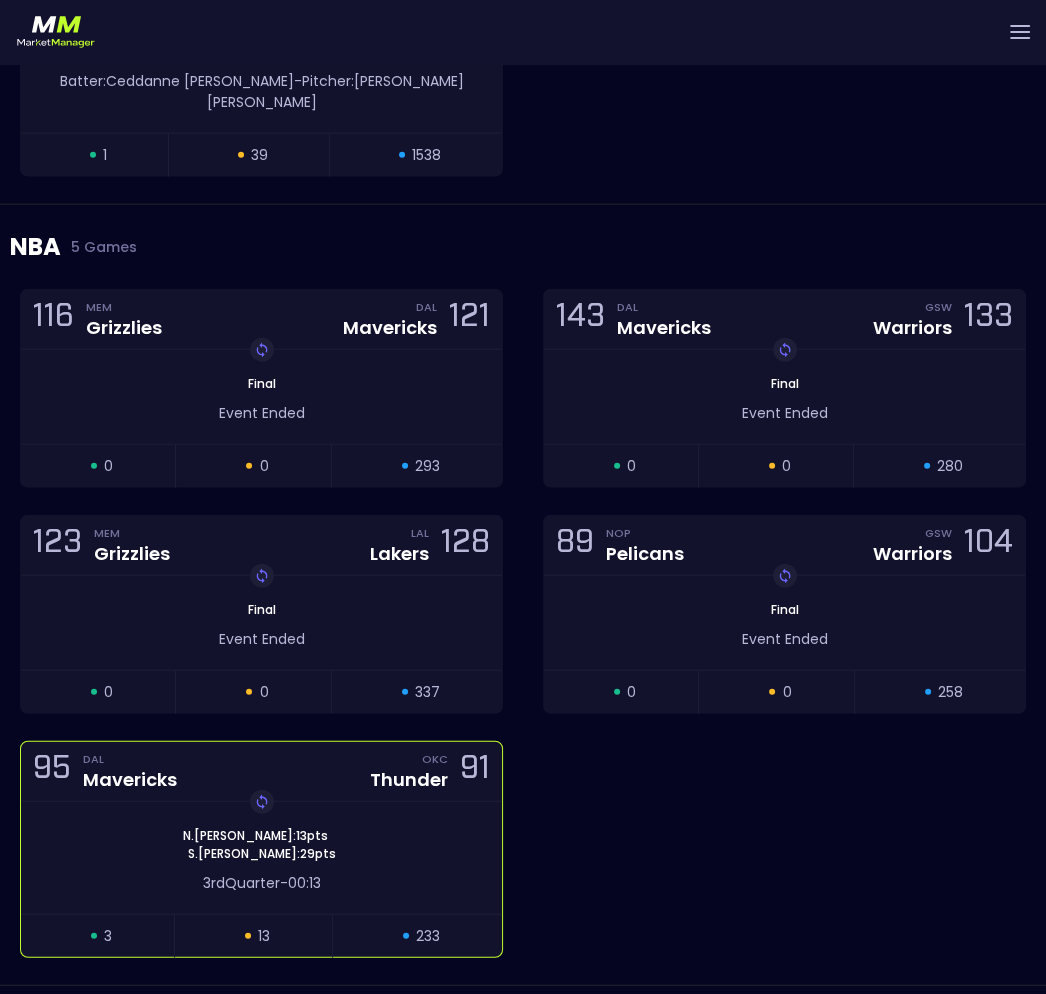 click on "Replay Game [PERSON_NAME] :  13  pts [PERSON_NAME] :  29  pts 3rd  Quarter  -  00:13" at bounding box center [261, 858] 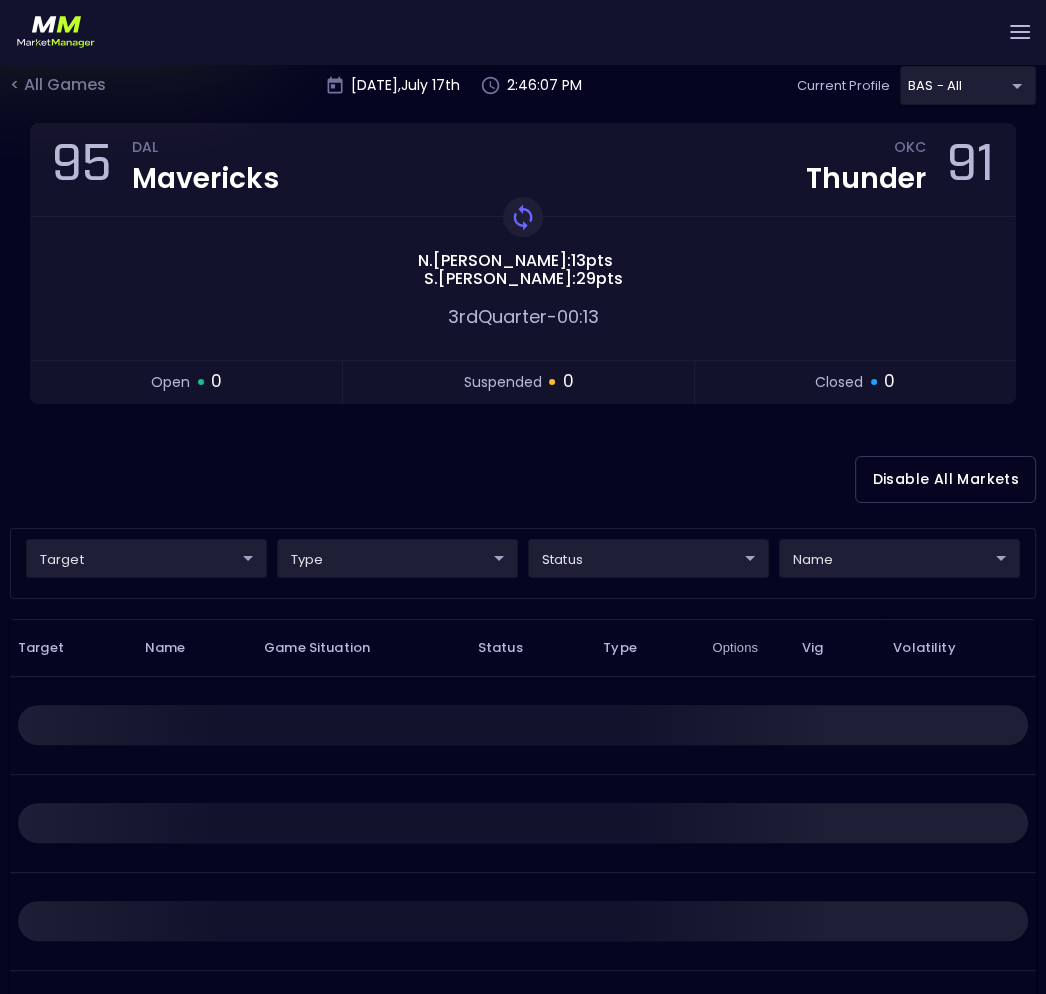 scroll, scrollTop: 0, scrollLeft: 0, axis: both 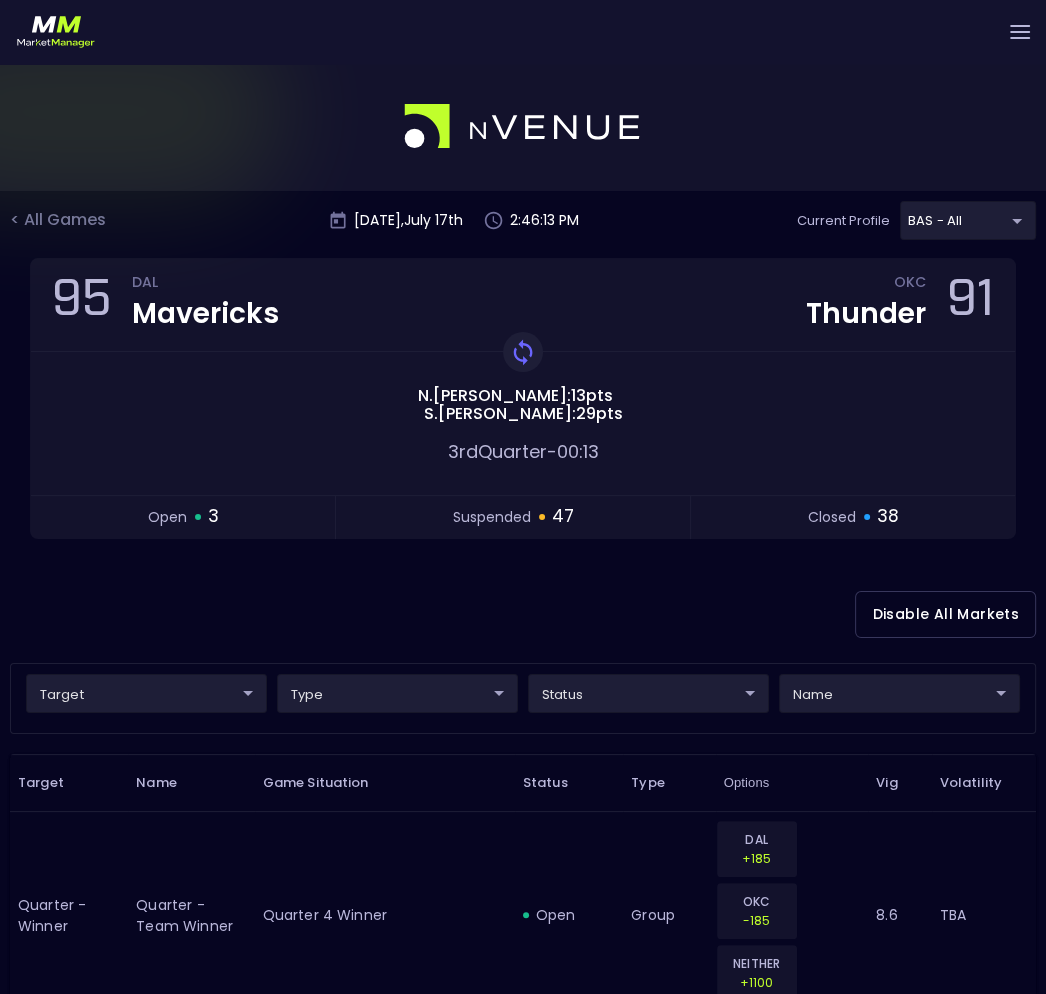 click on "Disable All Markets" at bounding box center [523, 614] 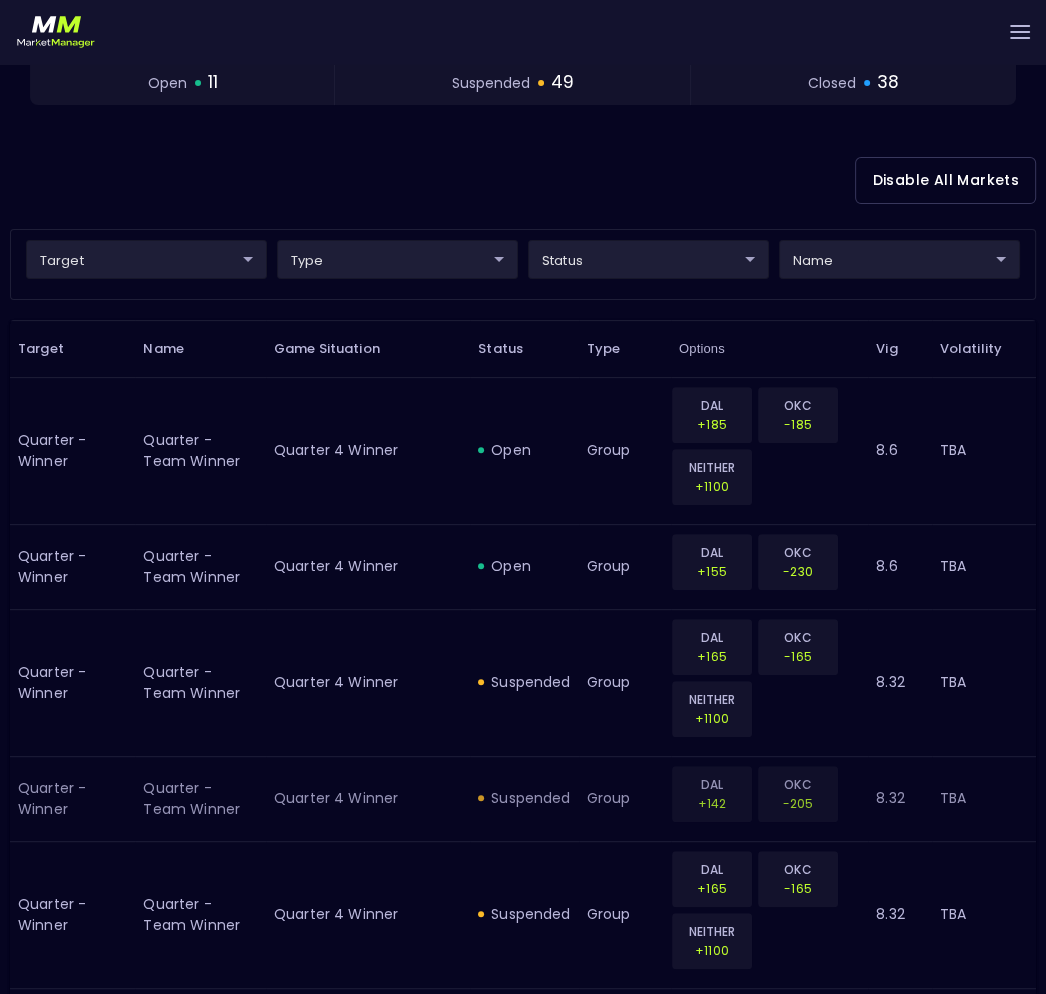 scroll, scrollTop: 375, scrollLeft: 0, axis: vertical 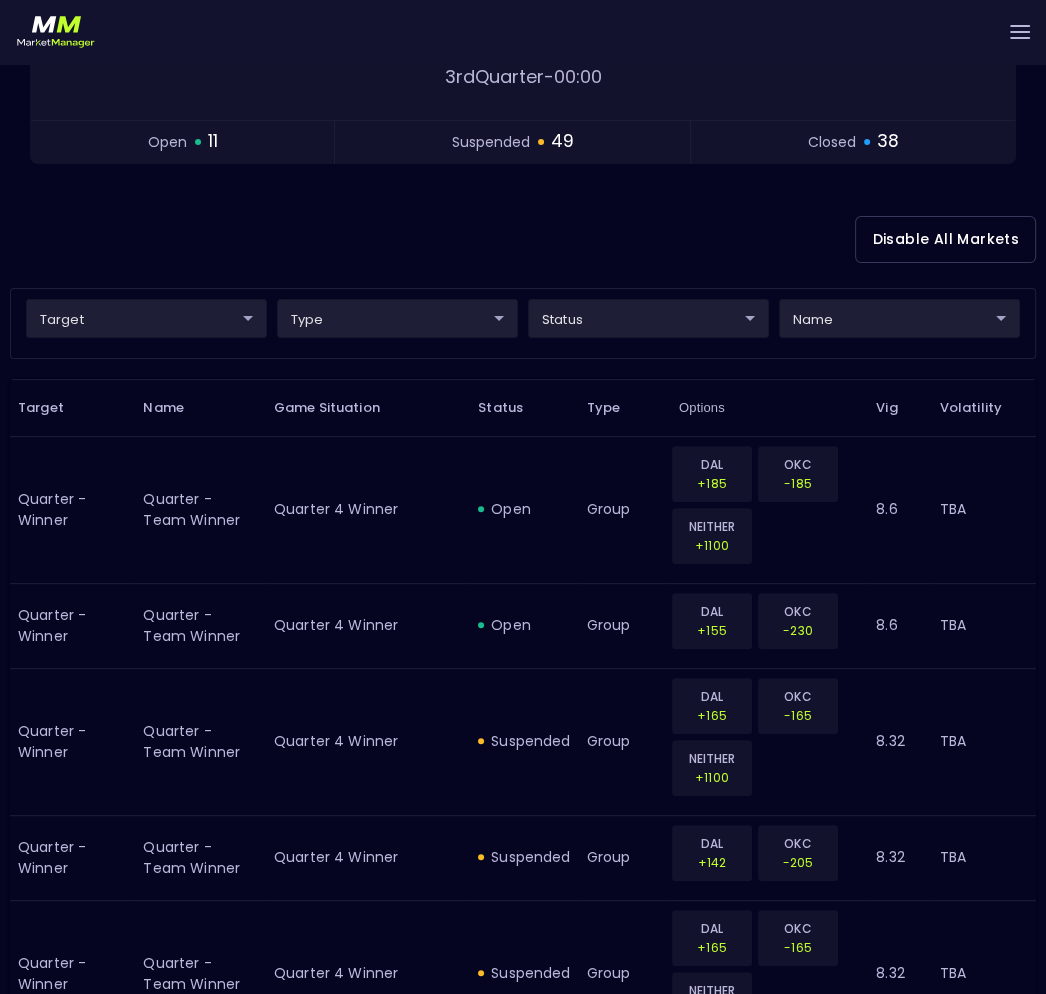 click on "Disable All Markets" at bounding box center (523, 239) 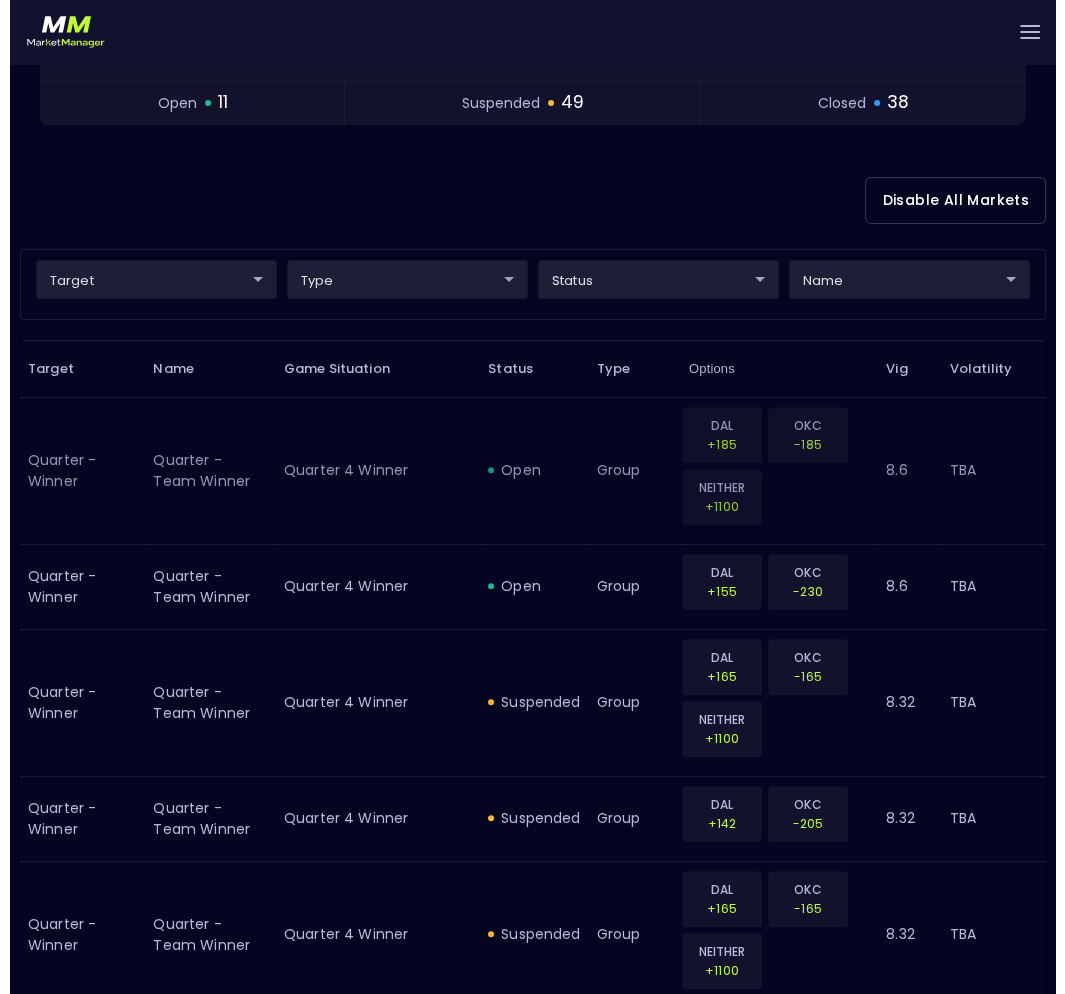 scroll, scrollTop: 375, scrollLeft: 0, axis: vertical 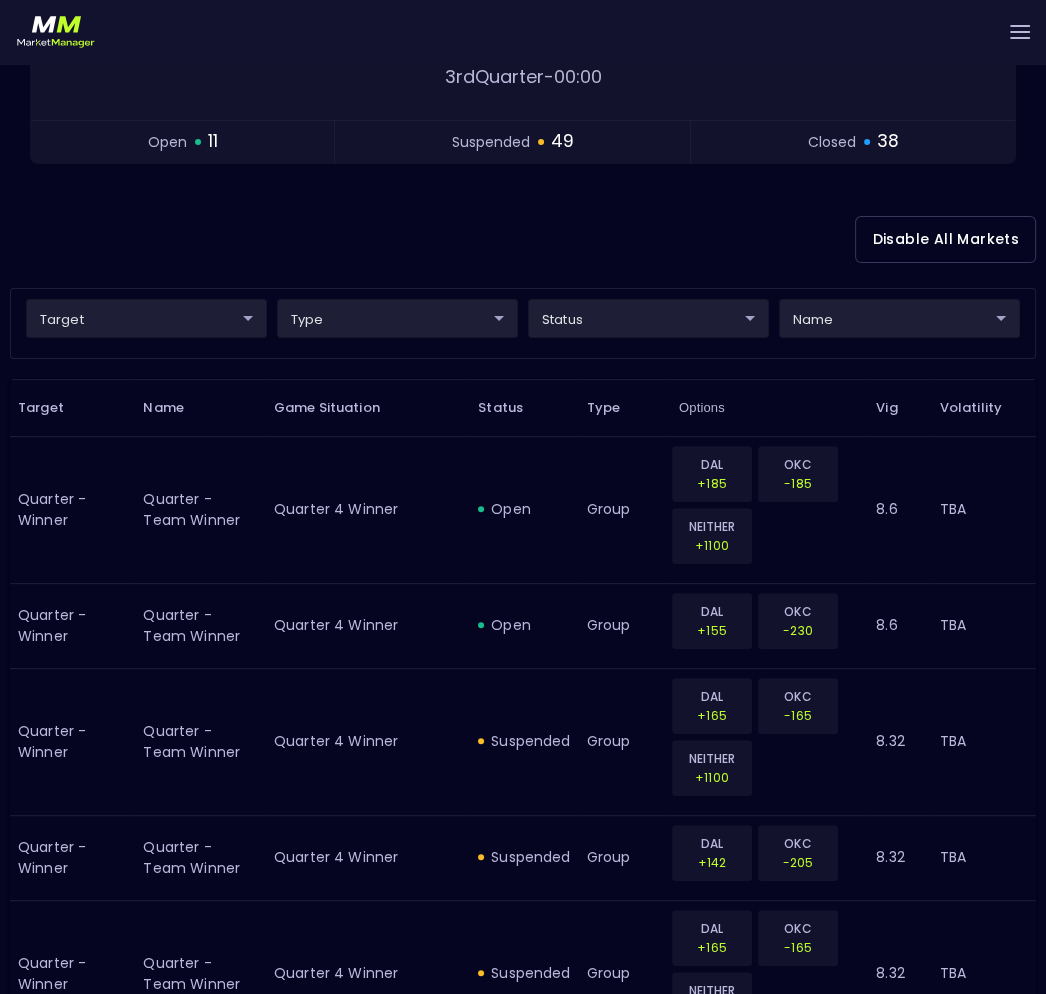 click on "Live Markets Market Configuration Profiles History [PERSON_NAME] nVenue Settings Support Logout   Version 1.31  Powered by nVenue < All Games [DATE] 2:48:02 PM Current Profile BAS - All 0d810fa5-e353-4d9c-b11d-31f095cae871 Select Target Market Status Type Vig Volatility Options Close 97 DAL Mavericks OKC Thunder 92 Replay Game [PERSON_NAME] :  13  pts [PERSON_NAME] :  30  pts 3rd  Quarter  -  00:00 open 11 suspended 49 closed 38 Disable All Markets target ​ ​ type ​ ​ status ​ ​ name ​ ​ Target Name Game Situation Status Type Options Vig Volatility Quarter - Winner Quarter - Team Winner Quarter 4 Winner  open group DAL +185 OKC -185 NEITHER +1100 8.6 TBA Quarter - Winner Quarter - Team Winner Quarter 4 Winner  open group DAL +155 OKC -230 8.6 TBA Quarter - Winner Quarter - Team Winner Quarter 4 Winner  suspended group DAL +165 OKC -165 NEITHER +1100 8.32 TBA Quarter - Winner Quarter - Team Winner Quarter 4 Winner  suspended group DAL +142 OKC -205 8.32 TBA group 8" at bounding box center [523, 1621] 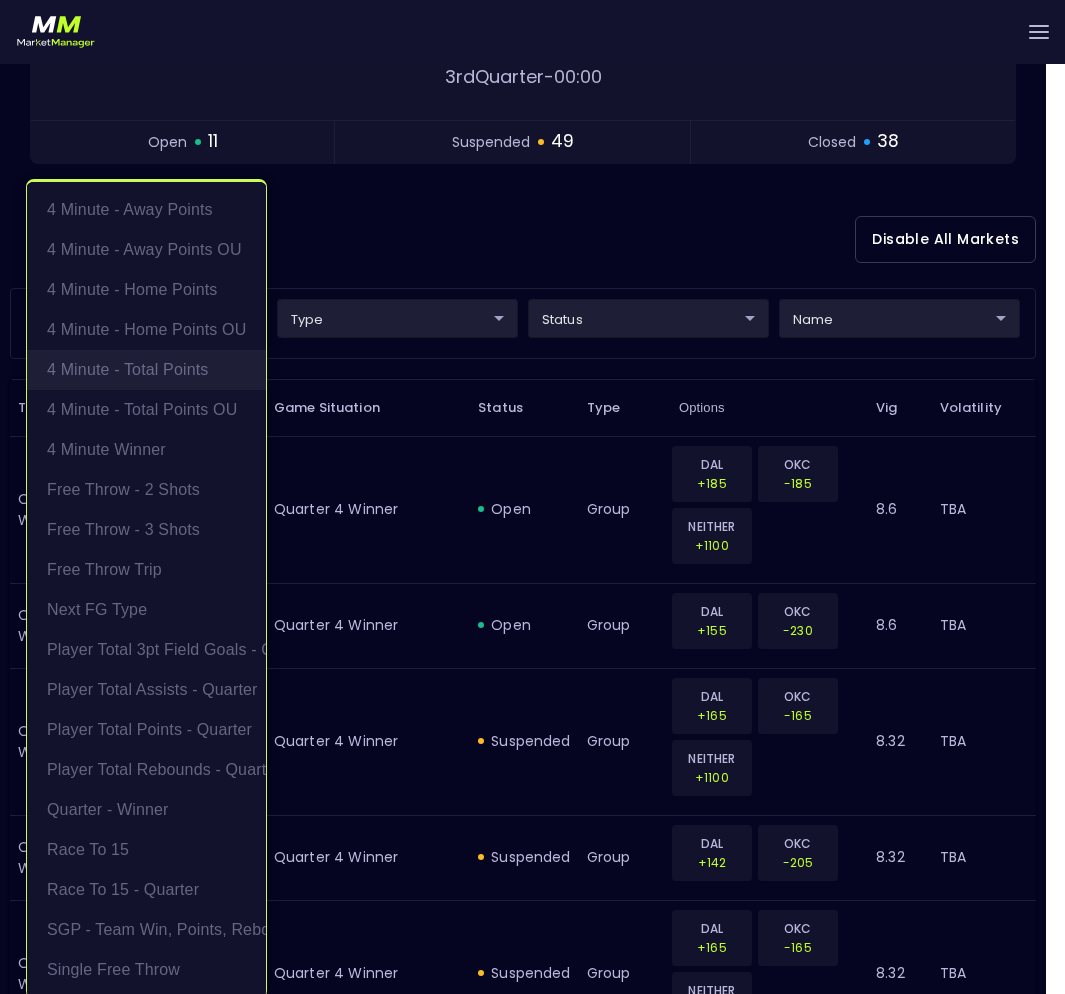 click on "4 Minute - Total Points" at bounding box center [146, 370] 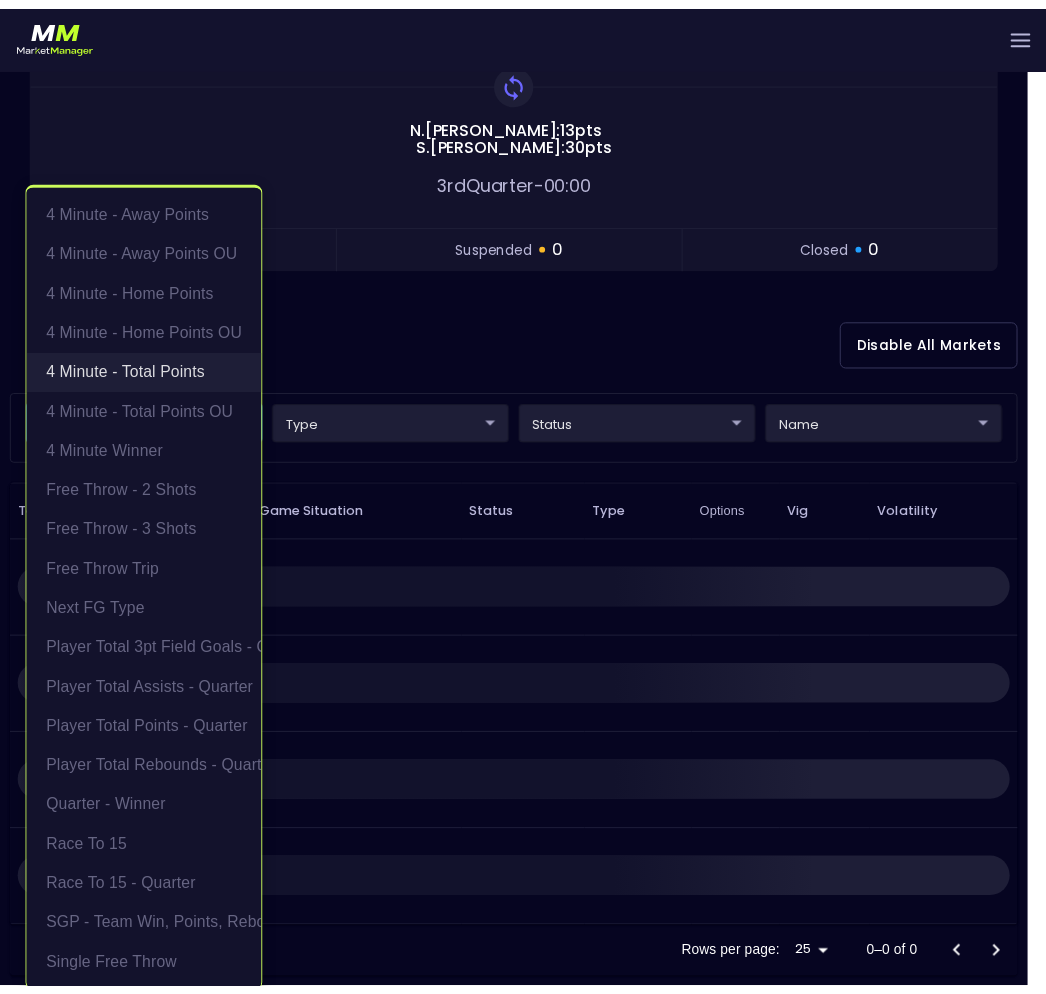 scroll, scrollTop: 270, scrollLeft: 0, axis: vertical 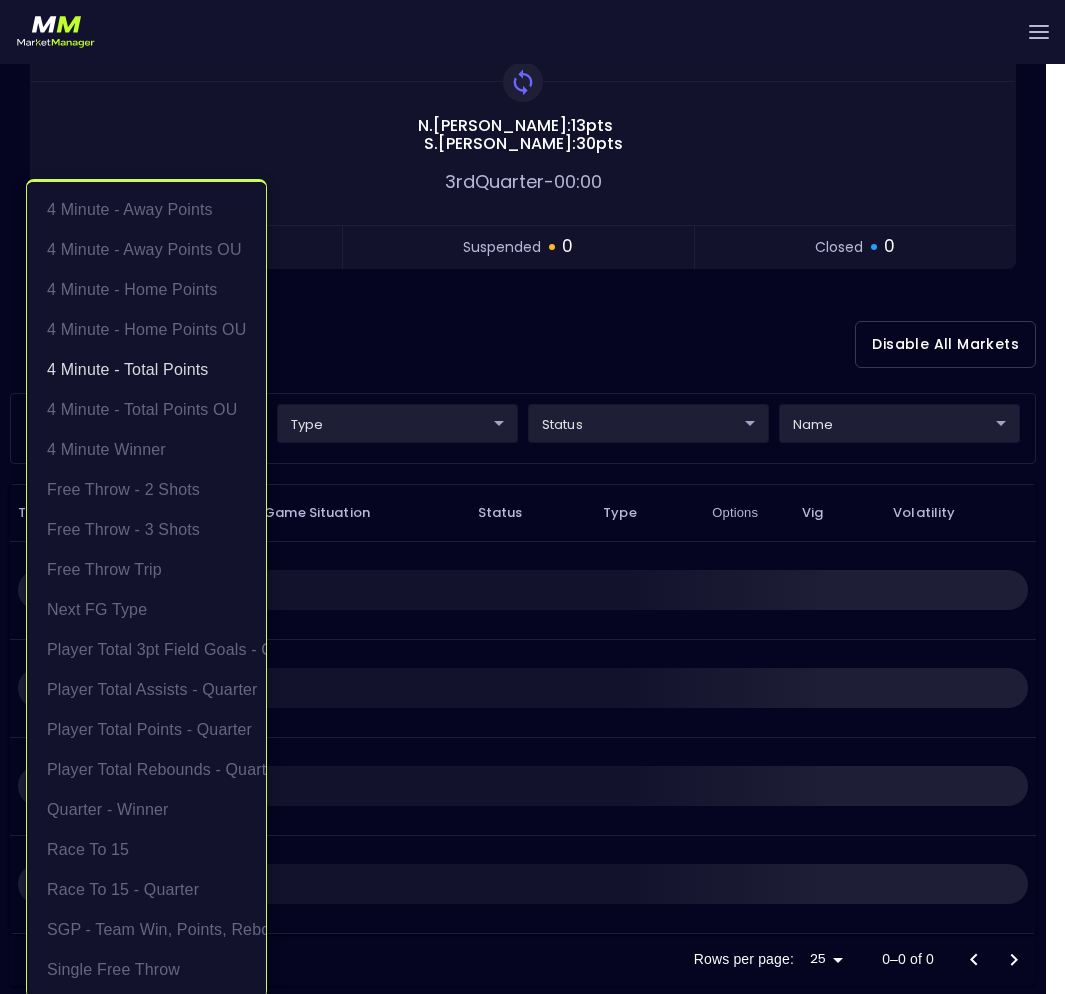 click at bounding box center (532, 497) 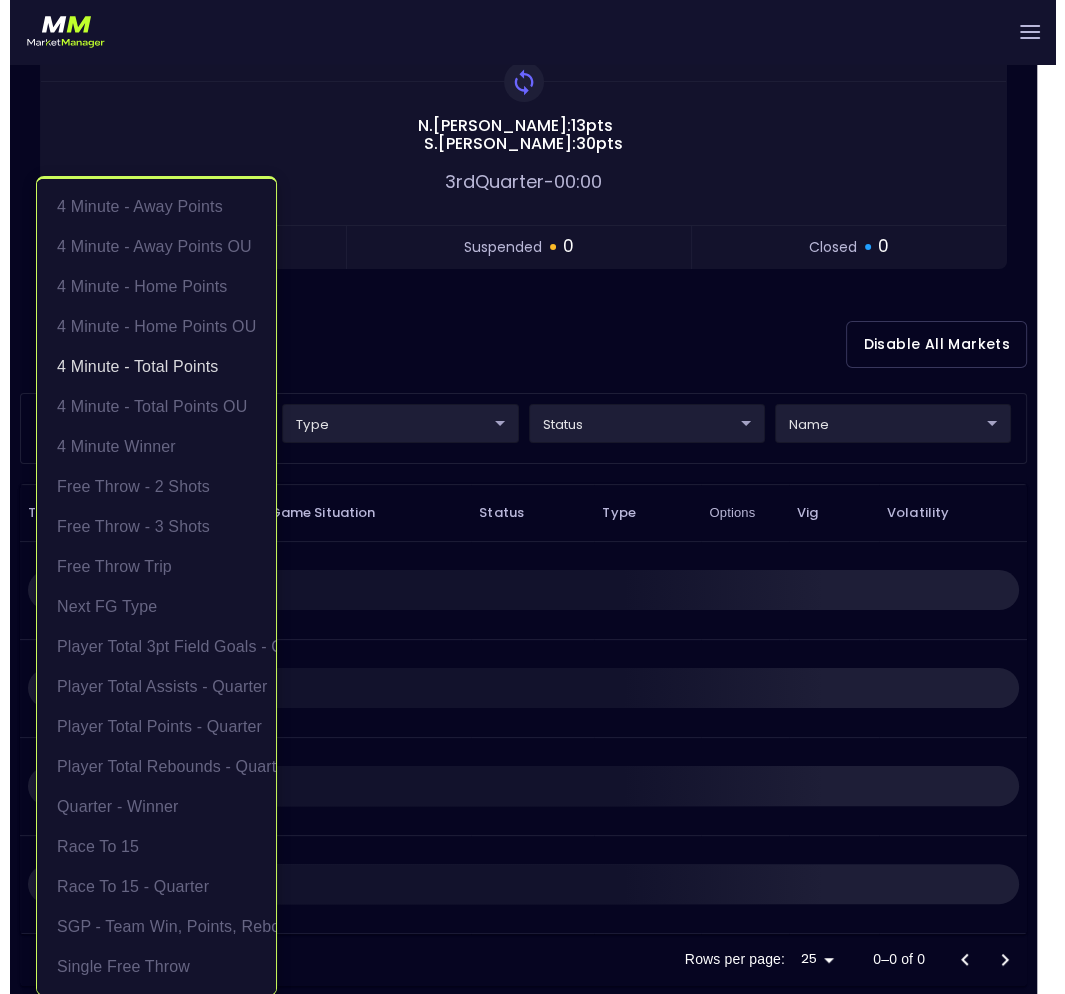 scroll, scrollTop: 0, scrollLeft: 0, axis: both 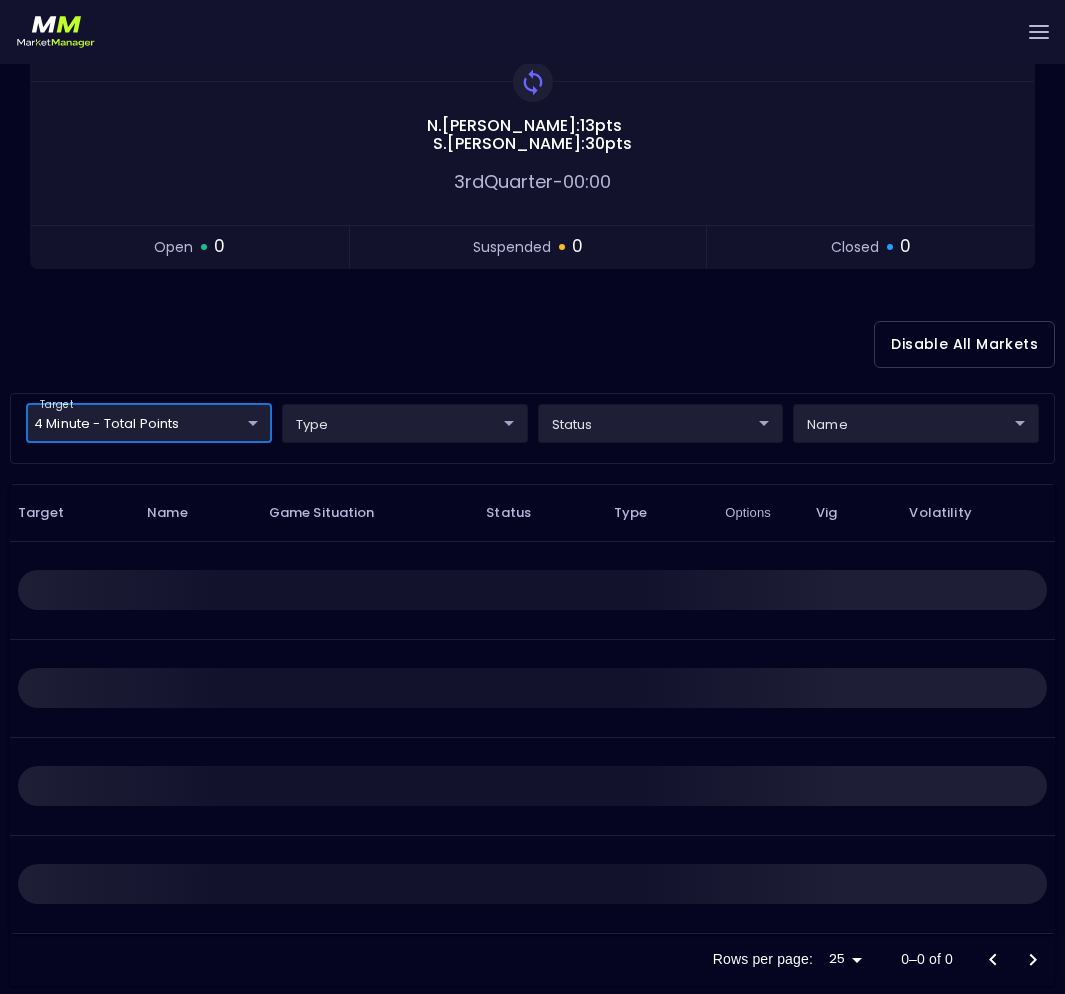 click on "Live Markets Market Configuration Profiles History [PERSON_NAME] nVenue Settings Support Logout   Version 1.31  Powered by nVenue < All Games [DATE] 2:48:06 PM Current Profile BAS - All 0d810fa5-e353-4d9c-b11d-31f095cae871 Select Target Market Status Type Vig Volatility Options Close 97 DAL Mavericks OKC Thunder 92 Replay Game [PERSON_NAME] :  13  pts [PERSON_NAME] :  30  pts 3rd  Quarter  -  00:00 open 0 suspended 0 closed 0 Disable All Markets target 4 Minute - Total Points 4 Minute - Total Points ​ type ​ ​ status ​ ​ name ​ ​ Target Name Game Situation Status Type Options Vig Volatility Rows per page: 25 25 0–0 of 0" at bounding box center [532, 394] 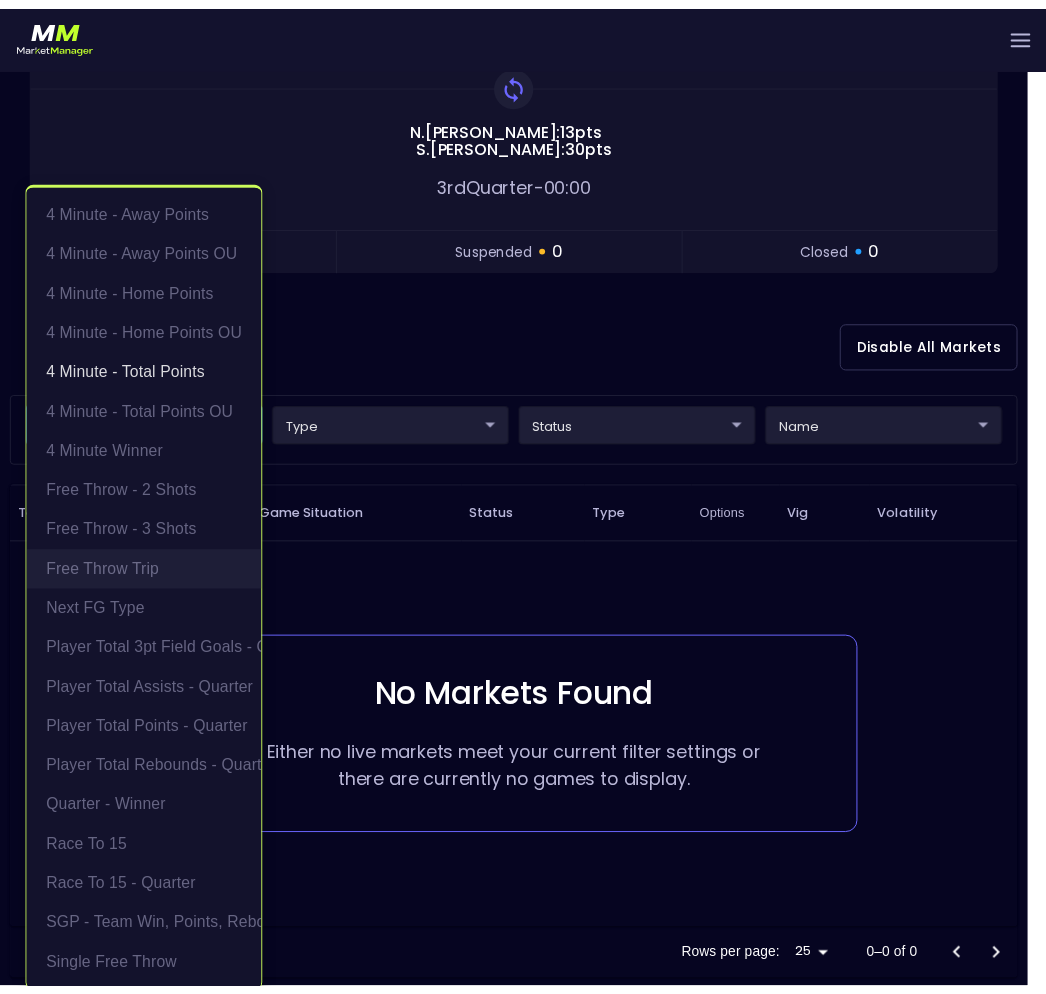 scroll, scrollTop: 4, scrollLeft: 0, axis: vertical 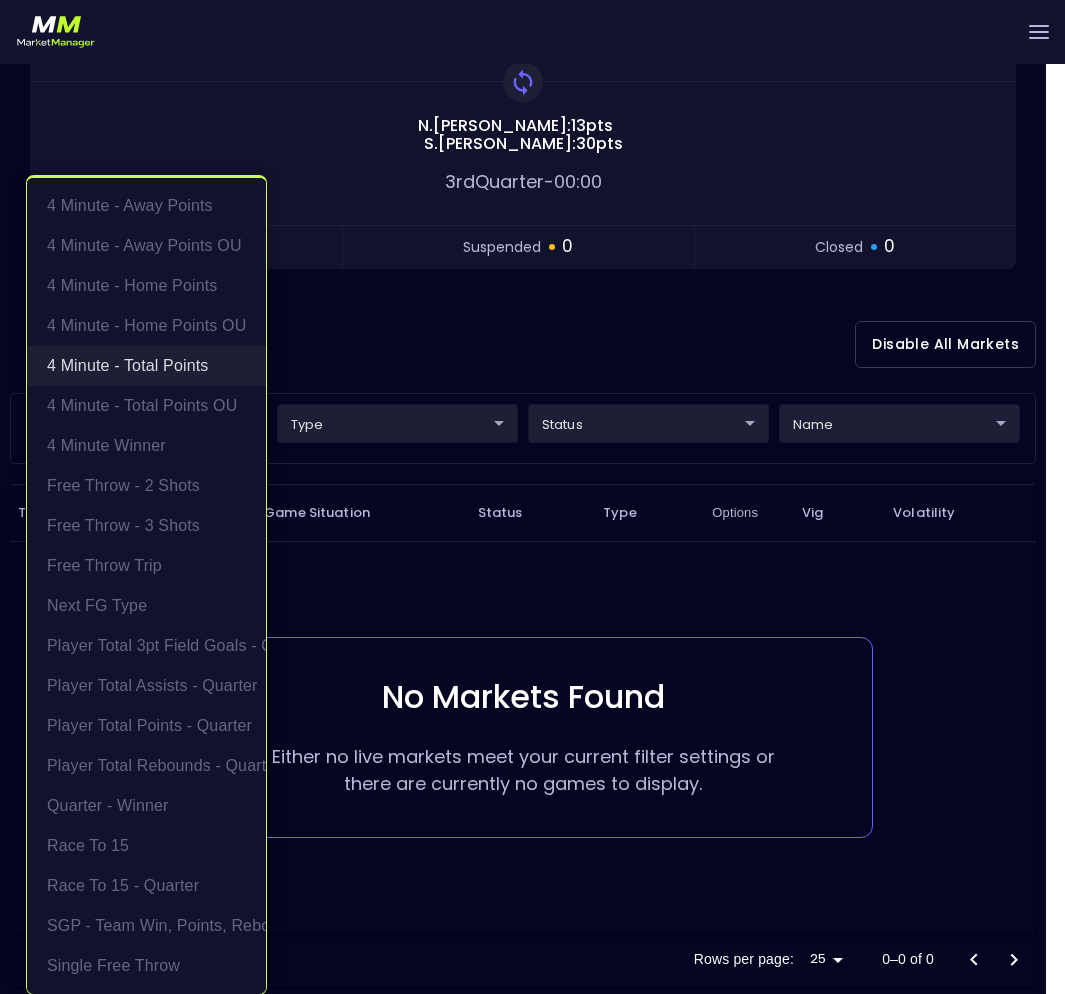 click on "4 Minute - Total Points" at bounding box center (146, 366) 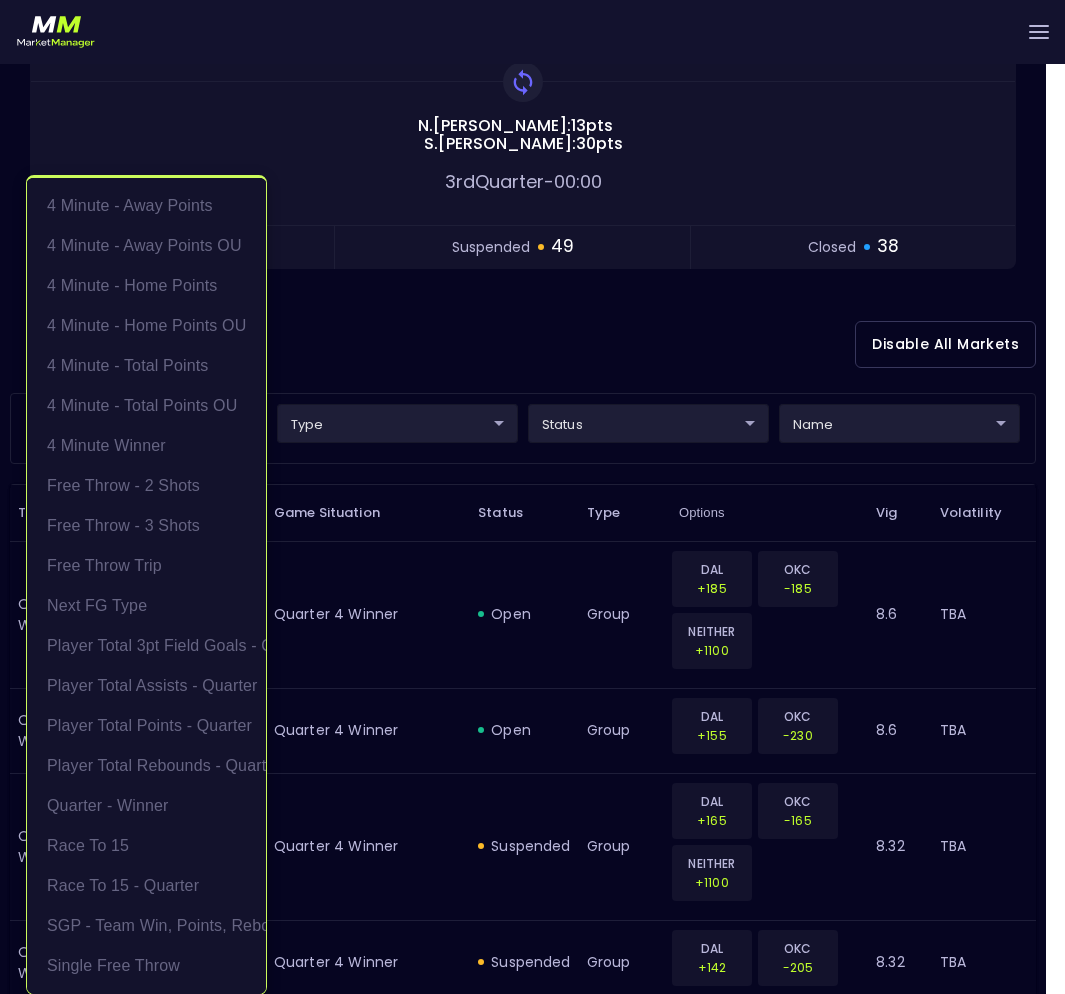 click at bounding box center (532, 497) 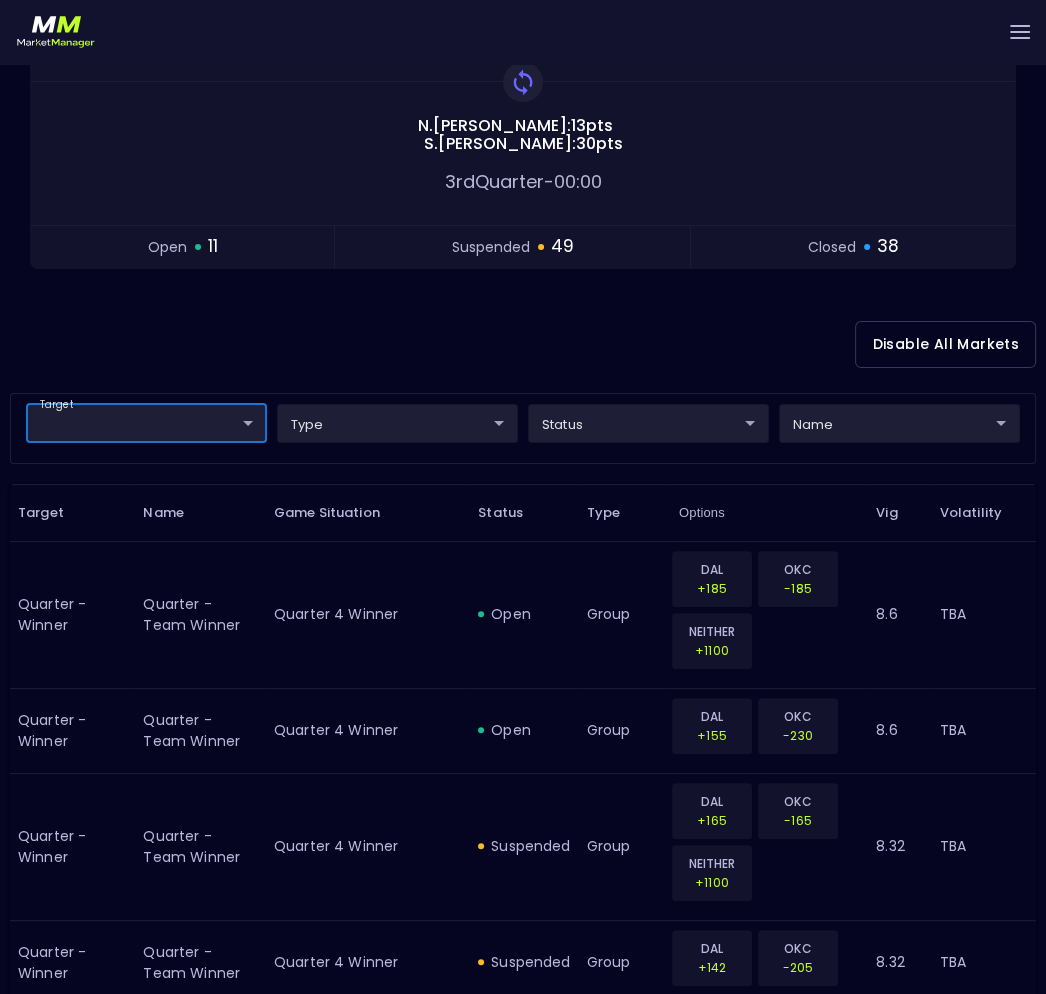 scroll, scrollTop: 663, scrollLeft: 0, axis: vertical 